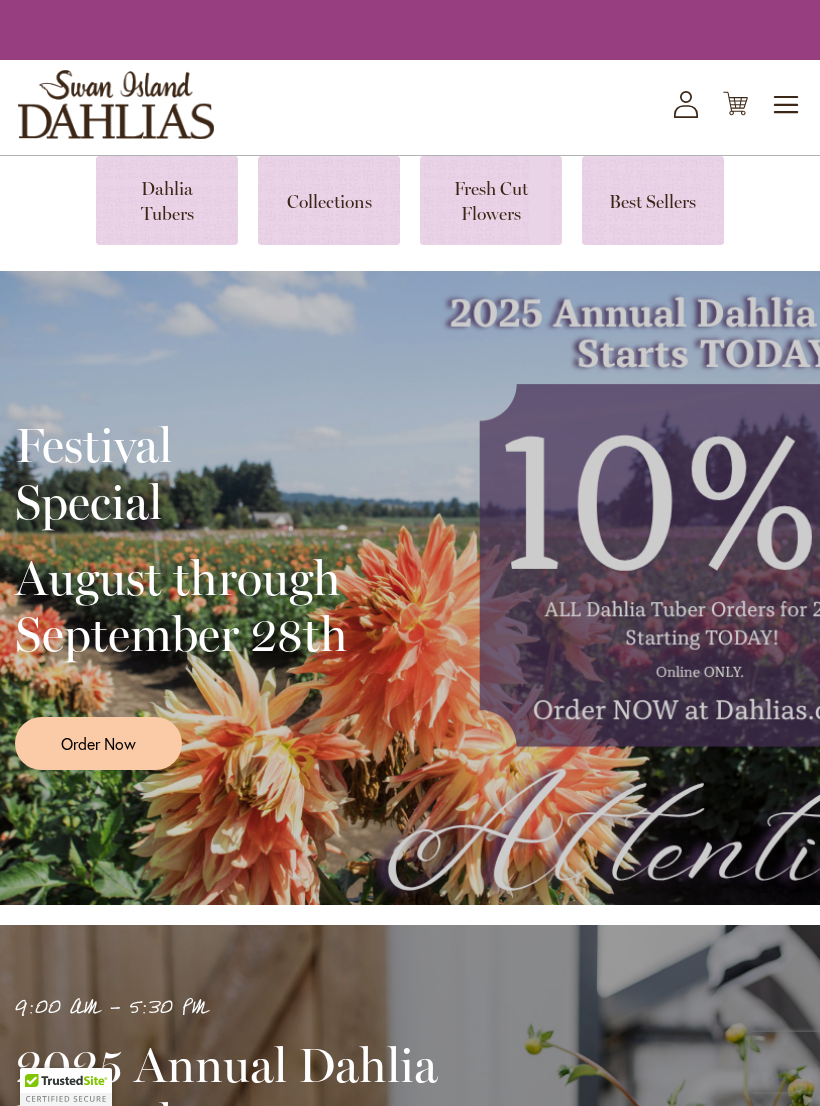 scroll, scrollTop: 0, scrollLeft: 0, axis: both 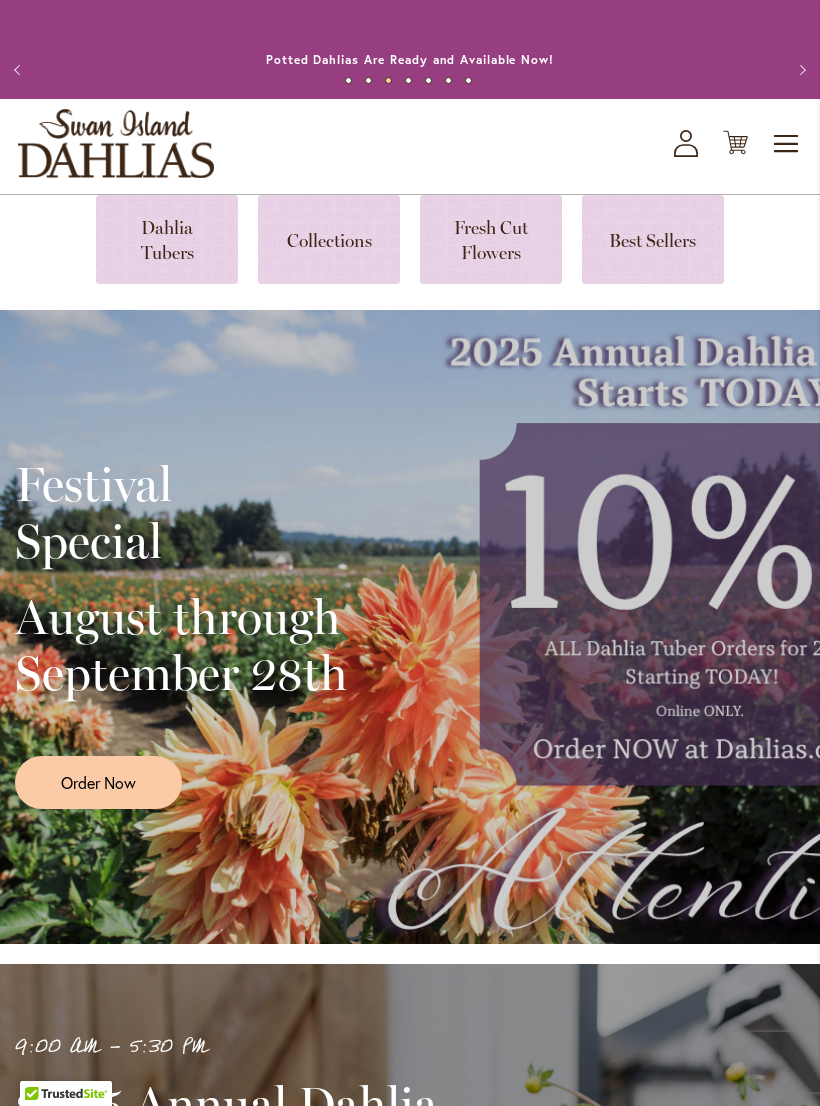 click at bounding box center (167, 239) 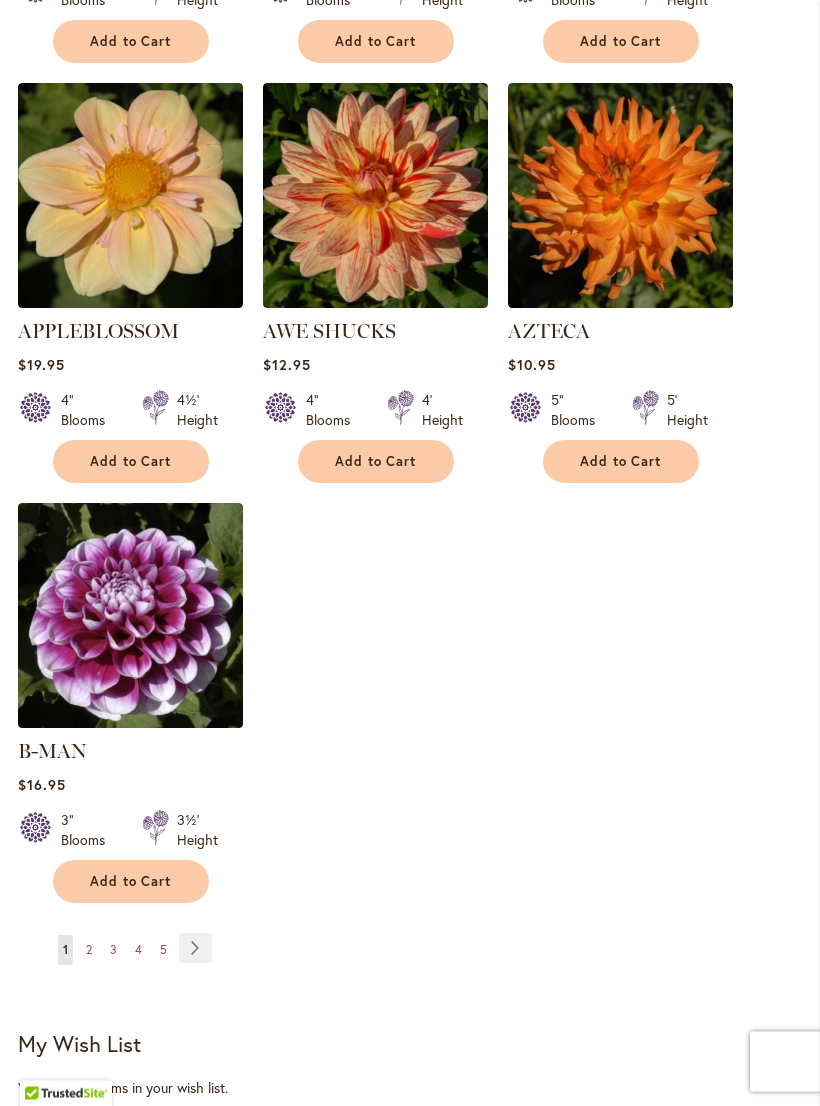 scroll, scrollTop: 2414, scrollLeft: 0, axis: vertical 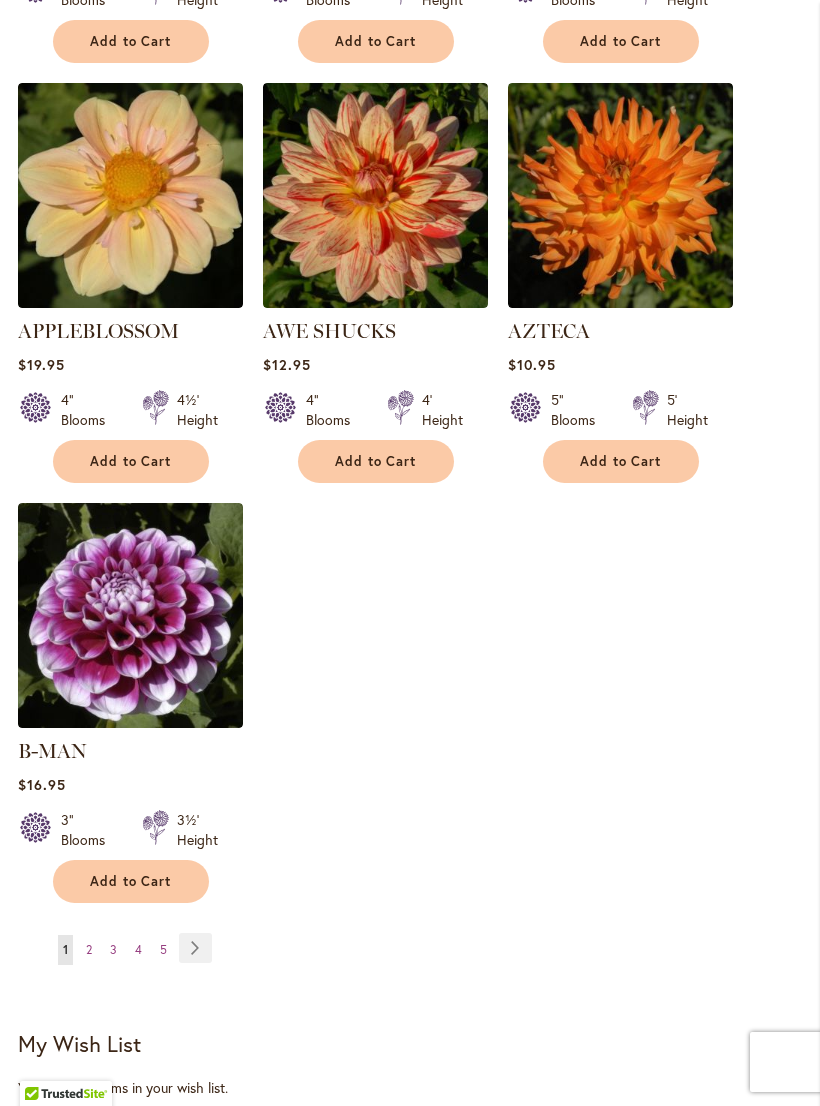 click on "Page
Next" at bounding box center (195, 948) 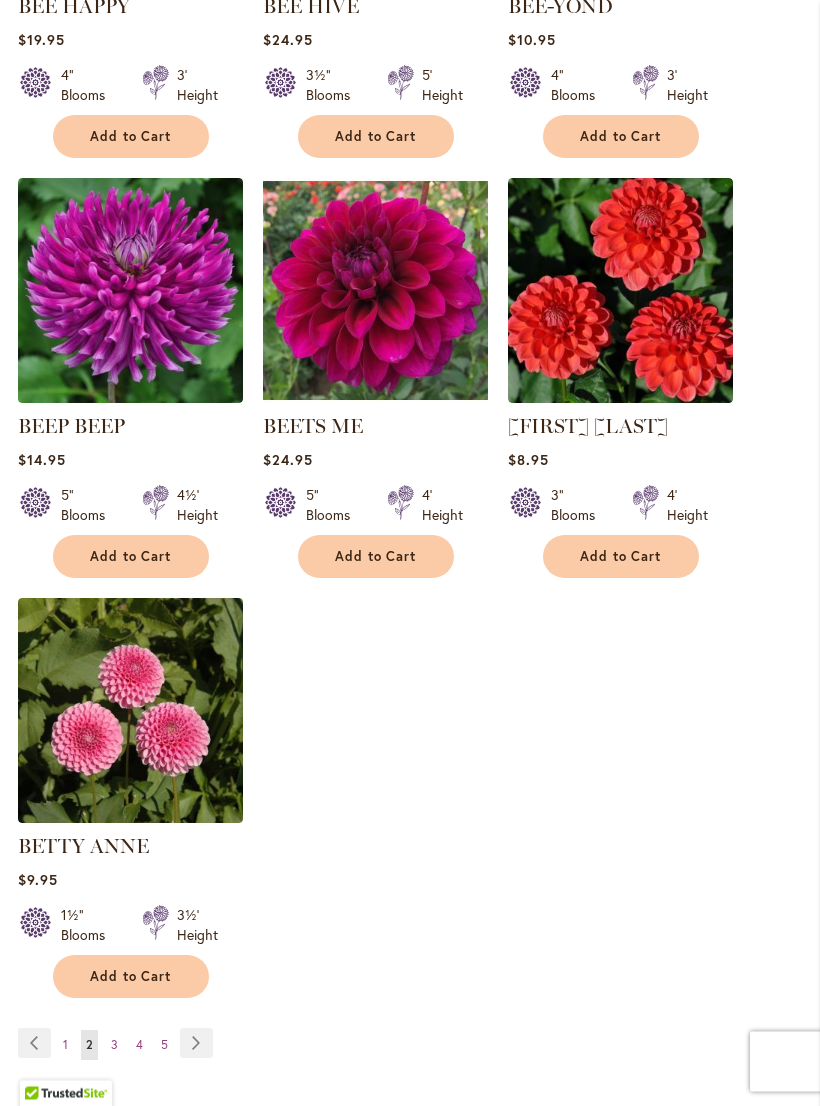 scroll, scrollTop: 2340, scrollLeft: 0, axis: vertical 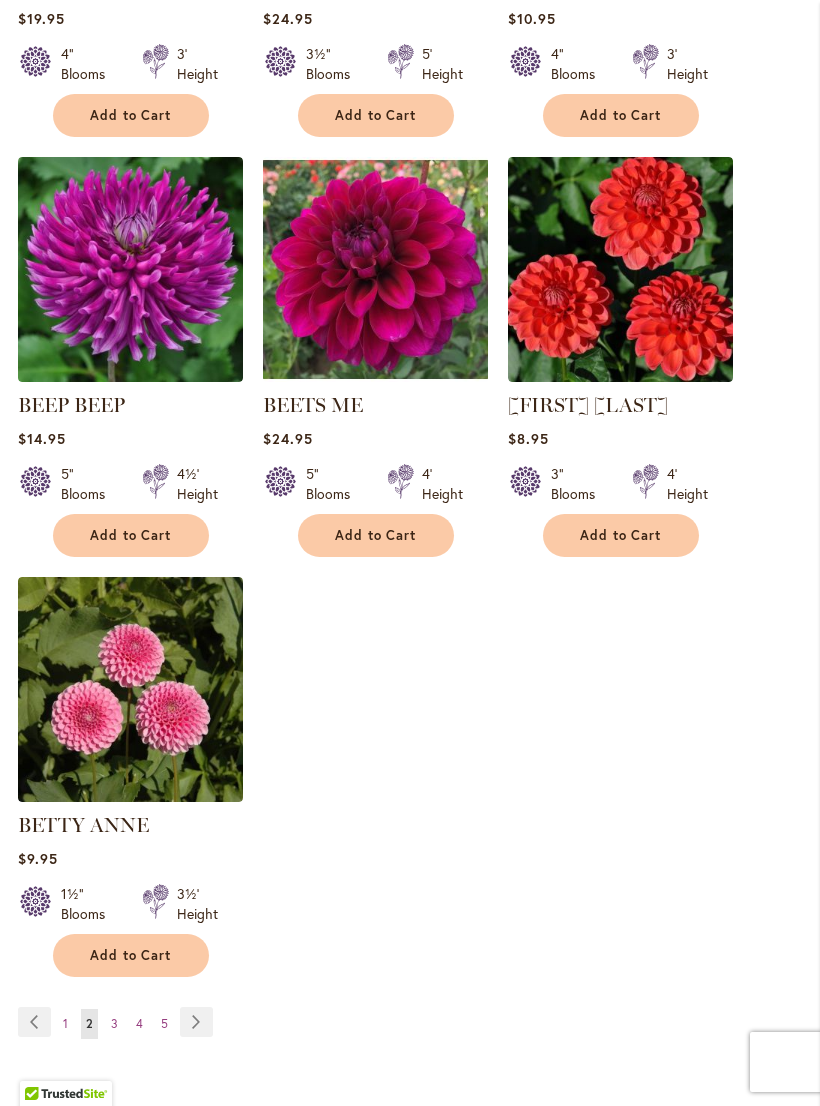 click on "Page
Next" at bounding box center [196, 1022] 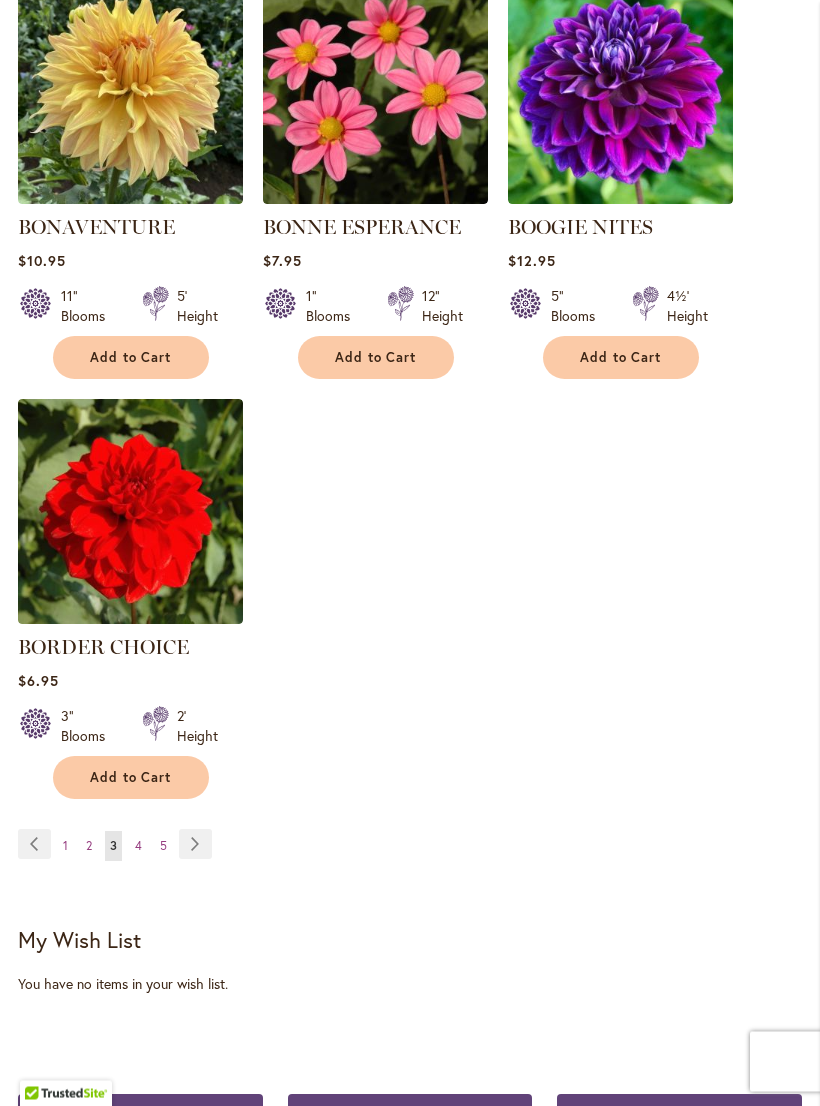 scroll, scrollTop: 2542, scrollLeft: 0, axis: vertical 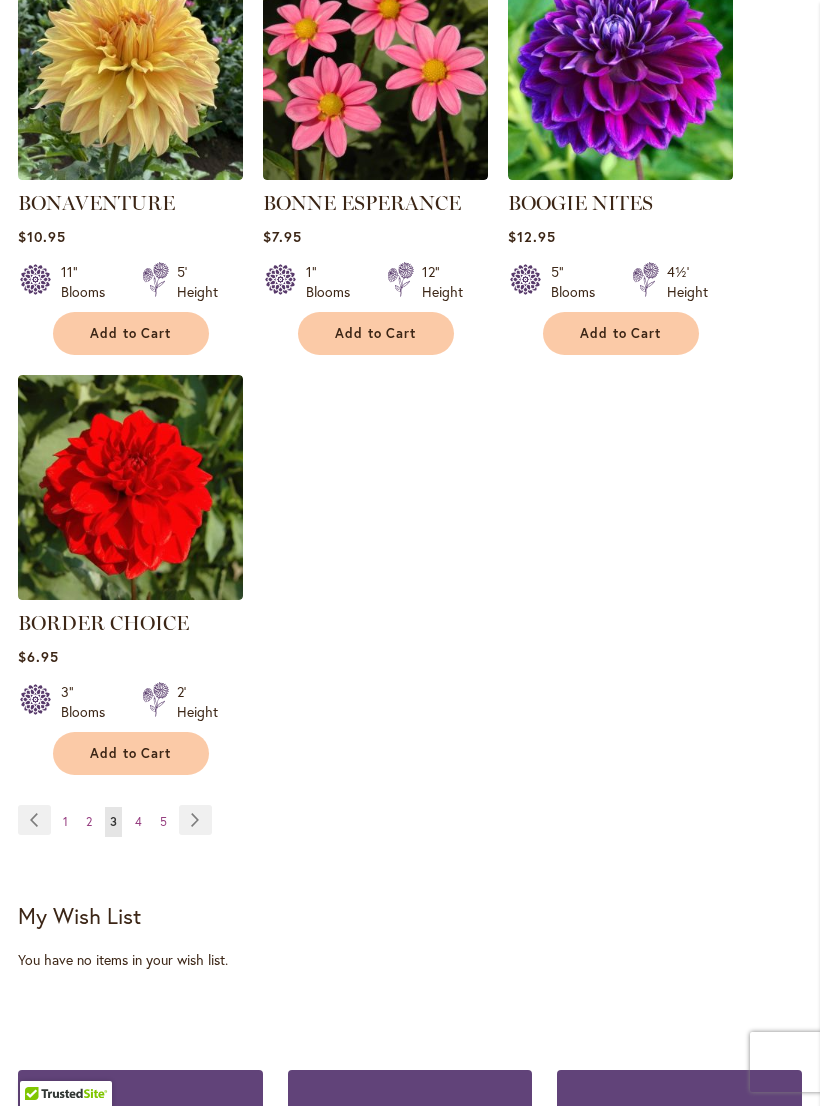 click on "Page
Next" at bounding box center (195, 820) 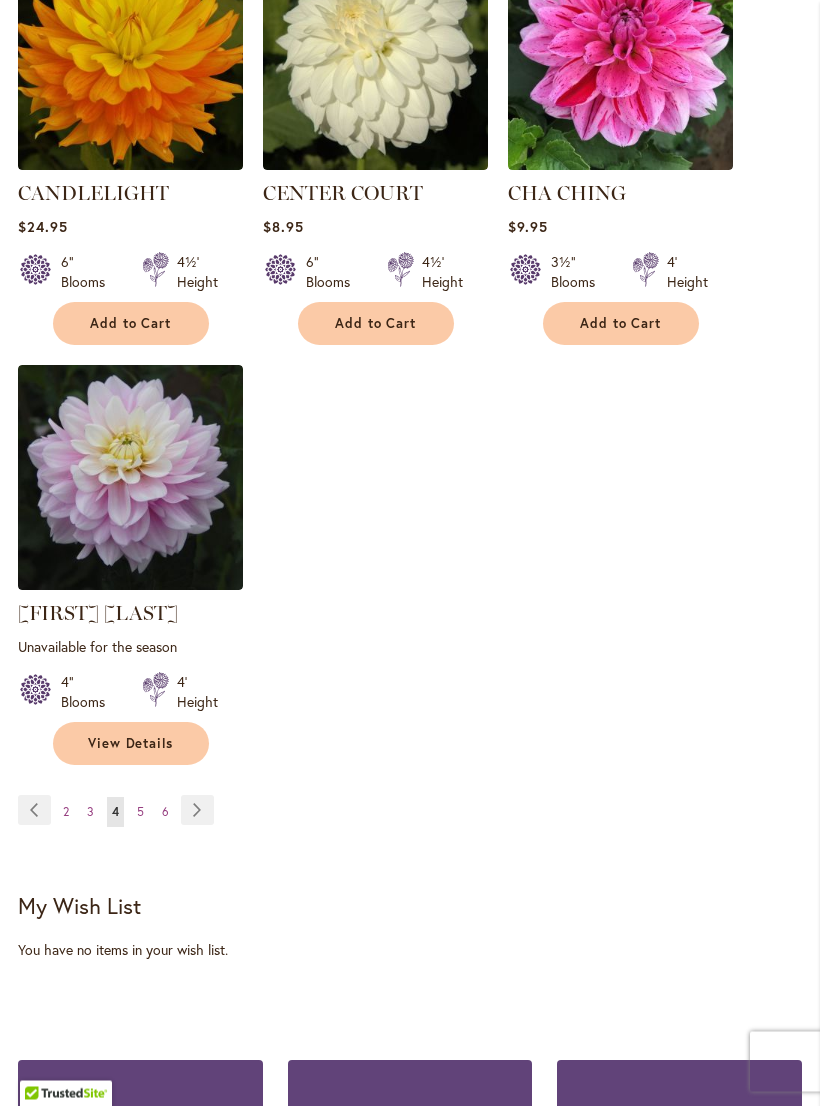 scroll, scrollTop: 2580, scrollLeft: 0, axis: vertical 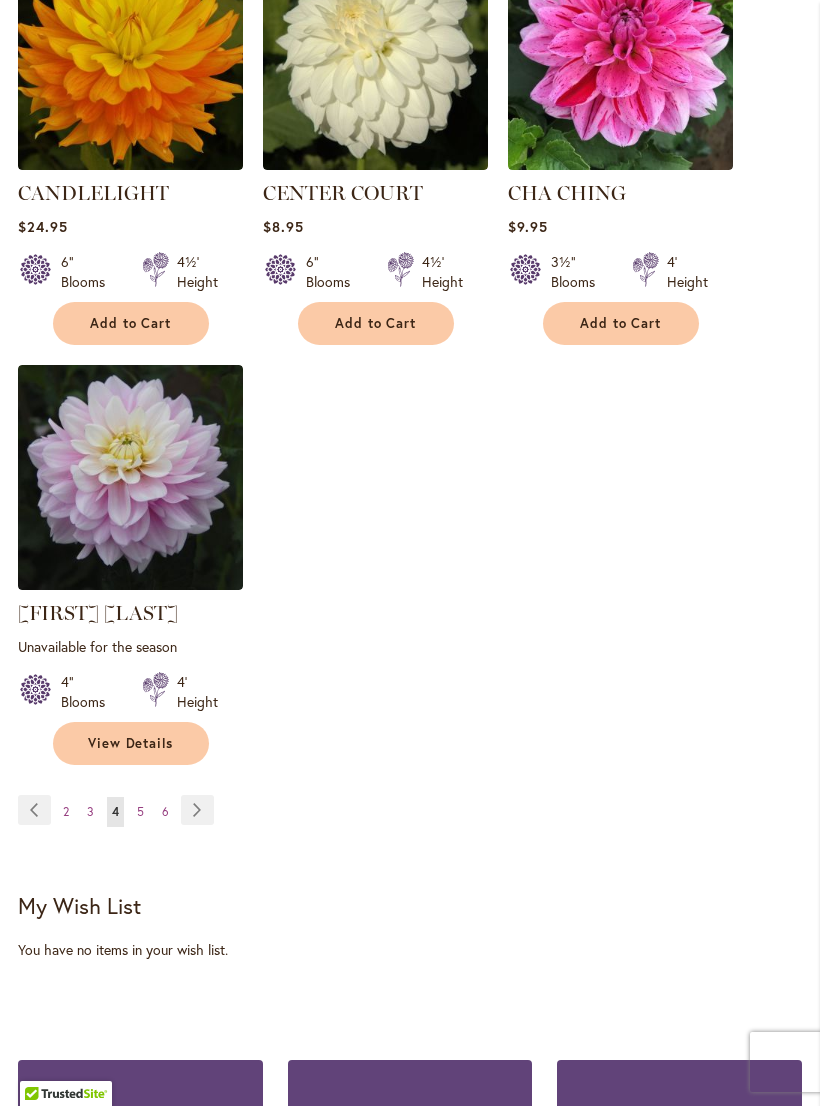 click on "Page
Next" at bounding box center [197, 810] 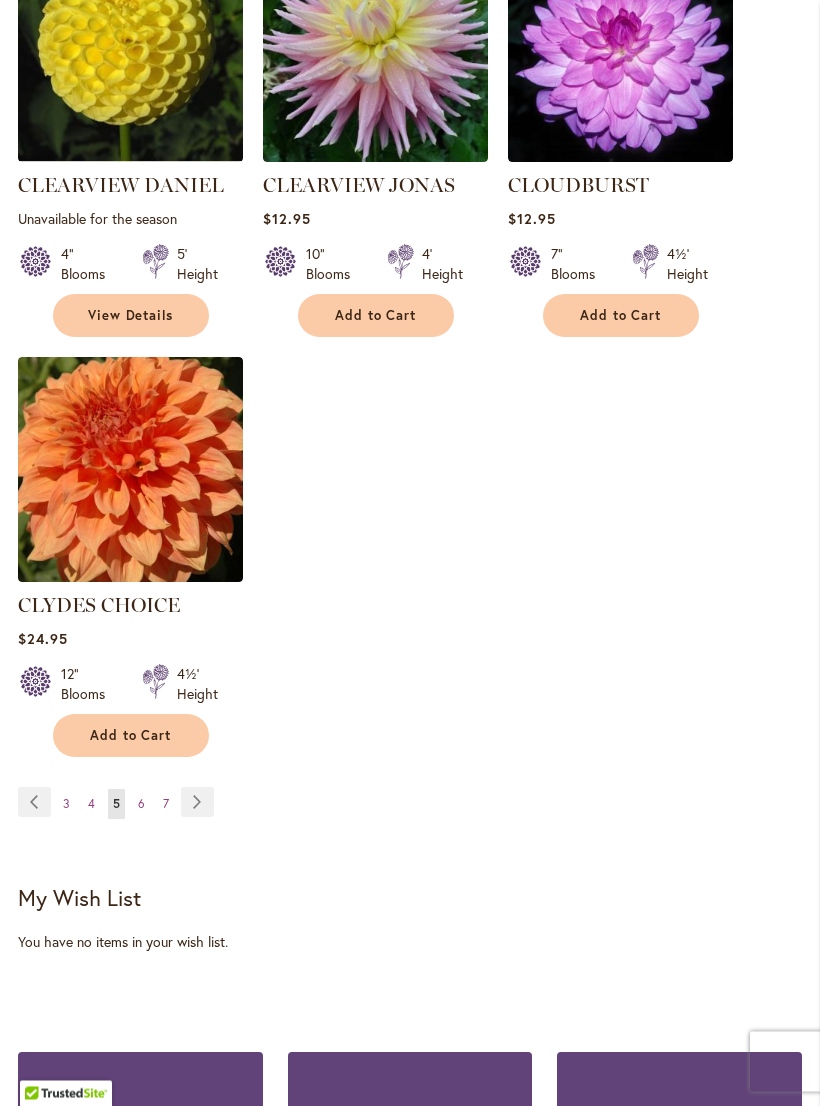scroll, scrollTop: 2609, scrollLeft: 0, axis: vertical 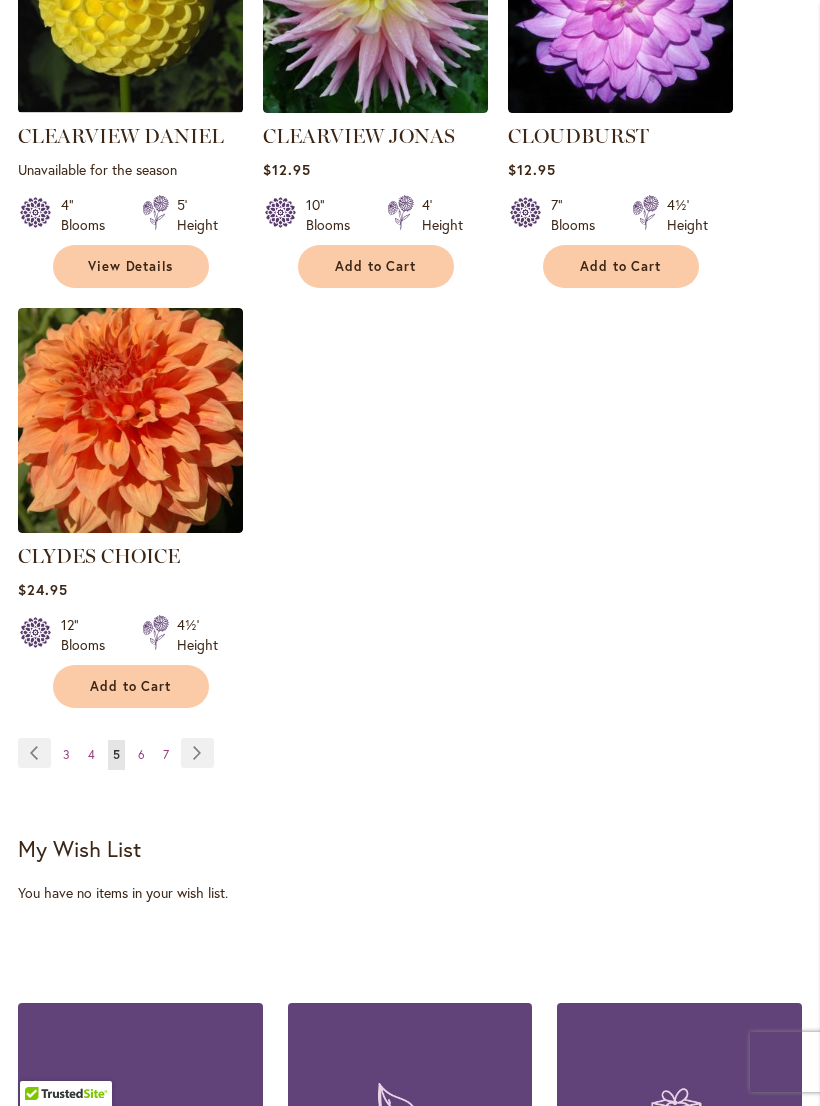 click on "Page
Next" at bounding box center [197, 753] 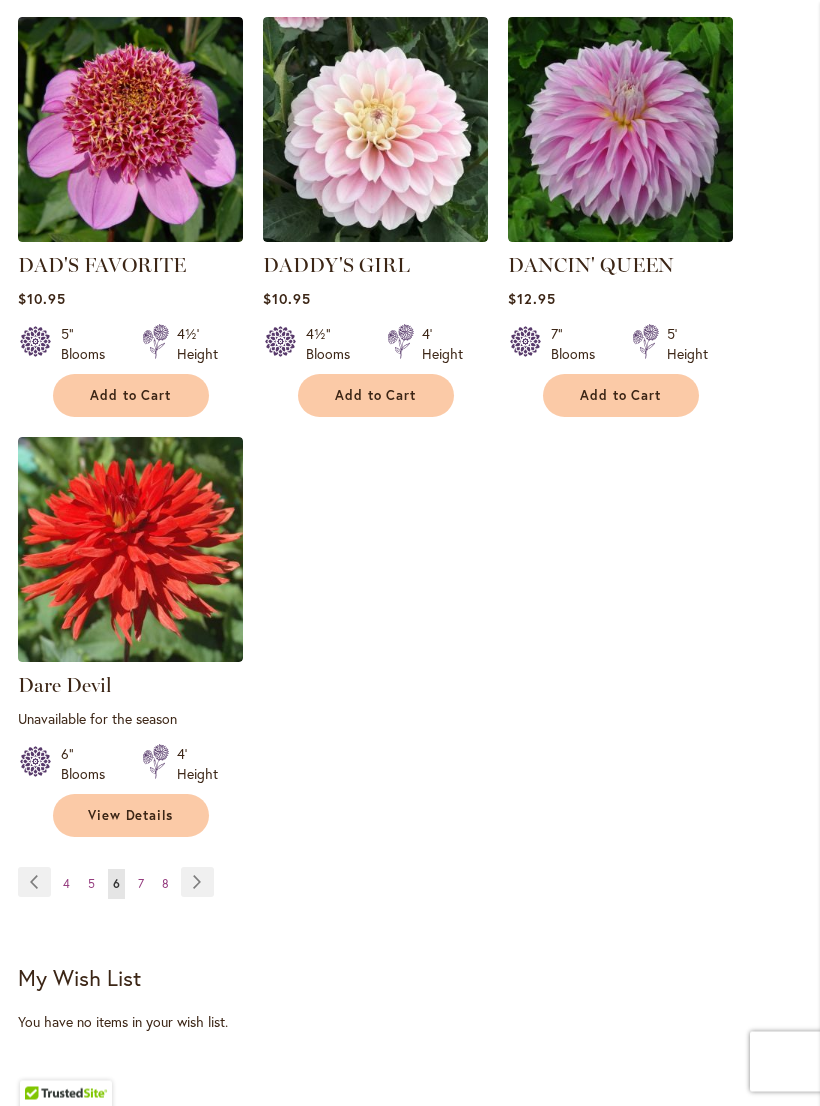 scroll, scrollTop: 2587, scrollLeft: 0, axis: vertical 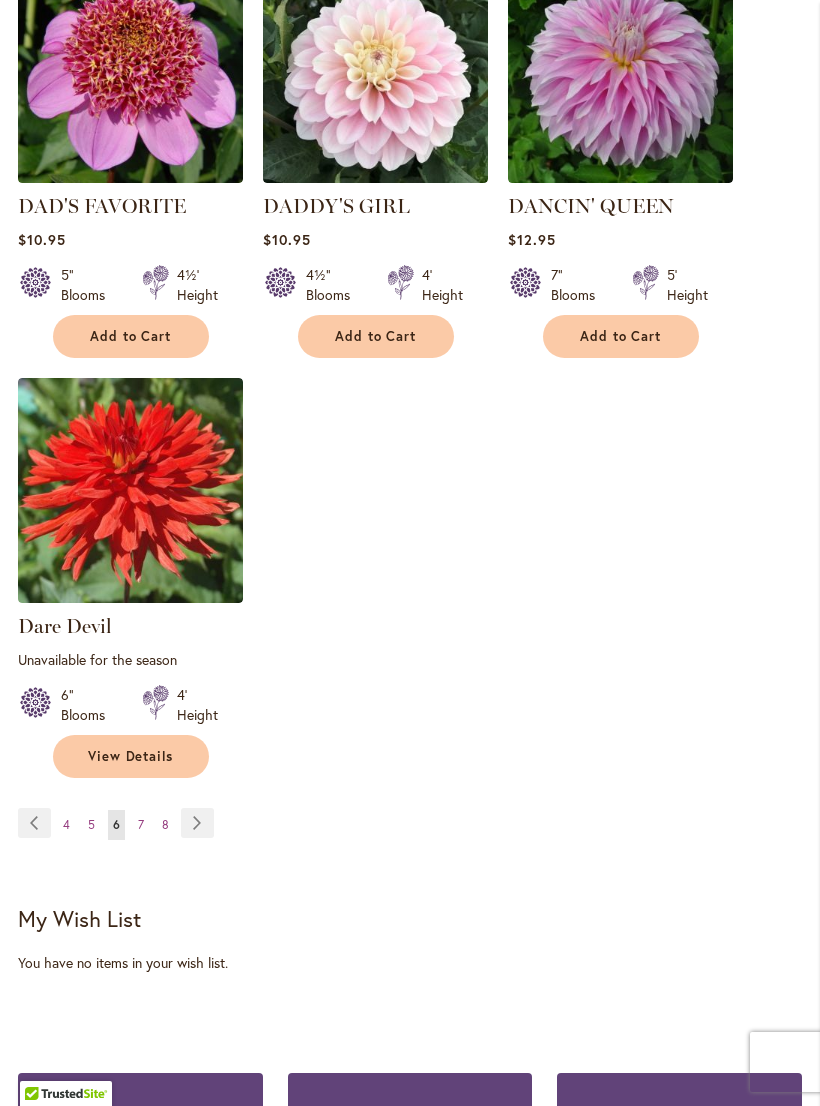 click on "Page
Next" at bounding box center [197, 823] 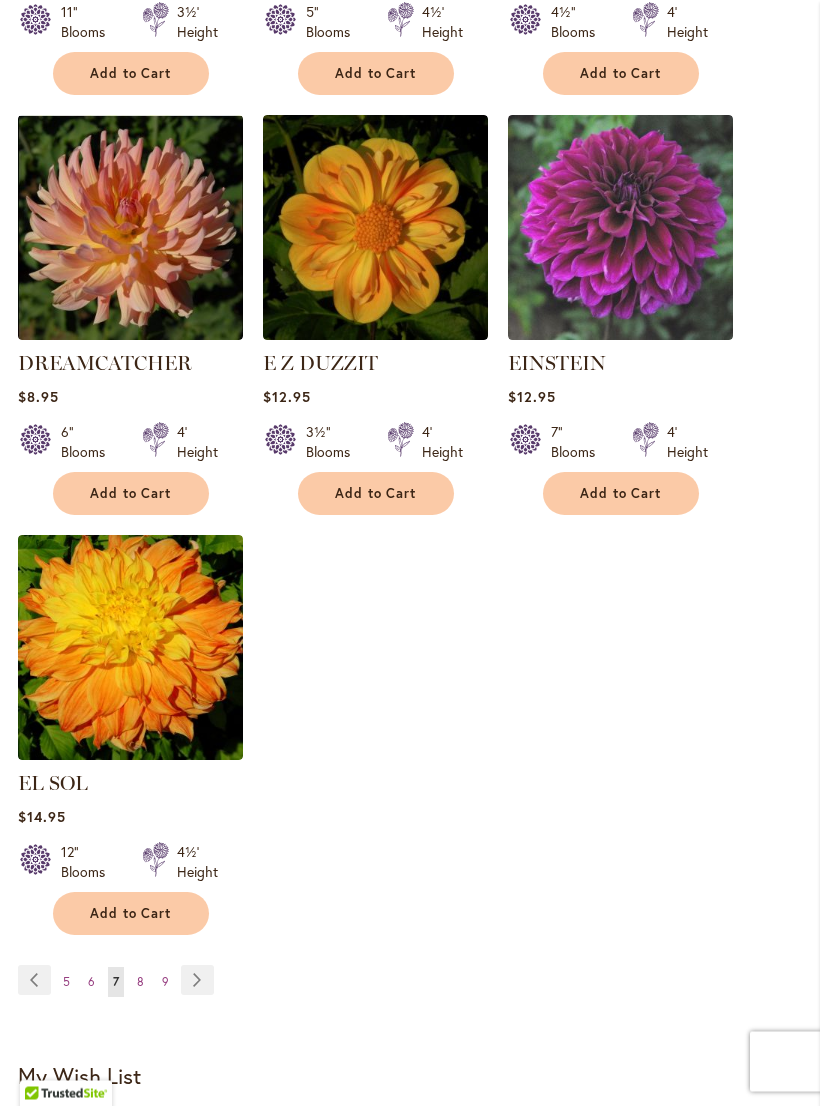 scroll, scrollTop: 2473, scrollLeft: 0, axis: vertical 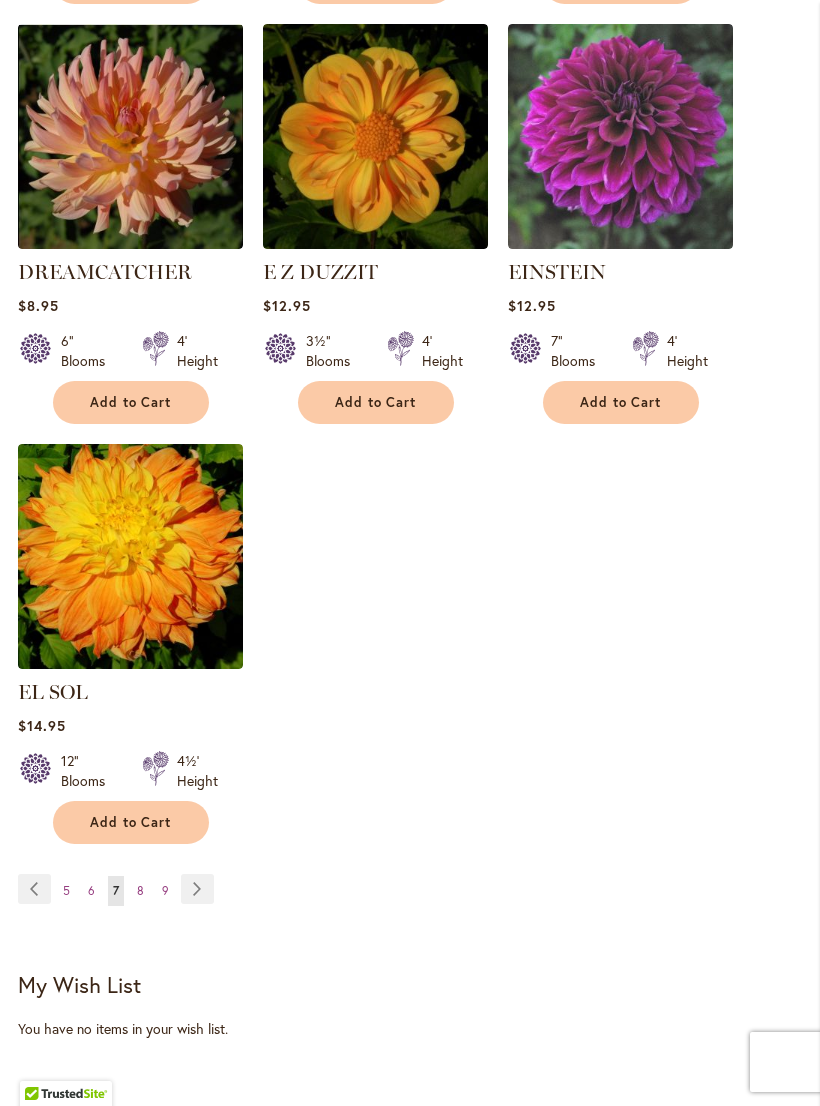 click on "Page
Next" at bounding box center (197, 889) 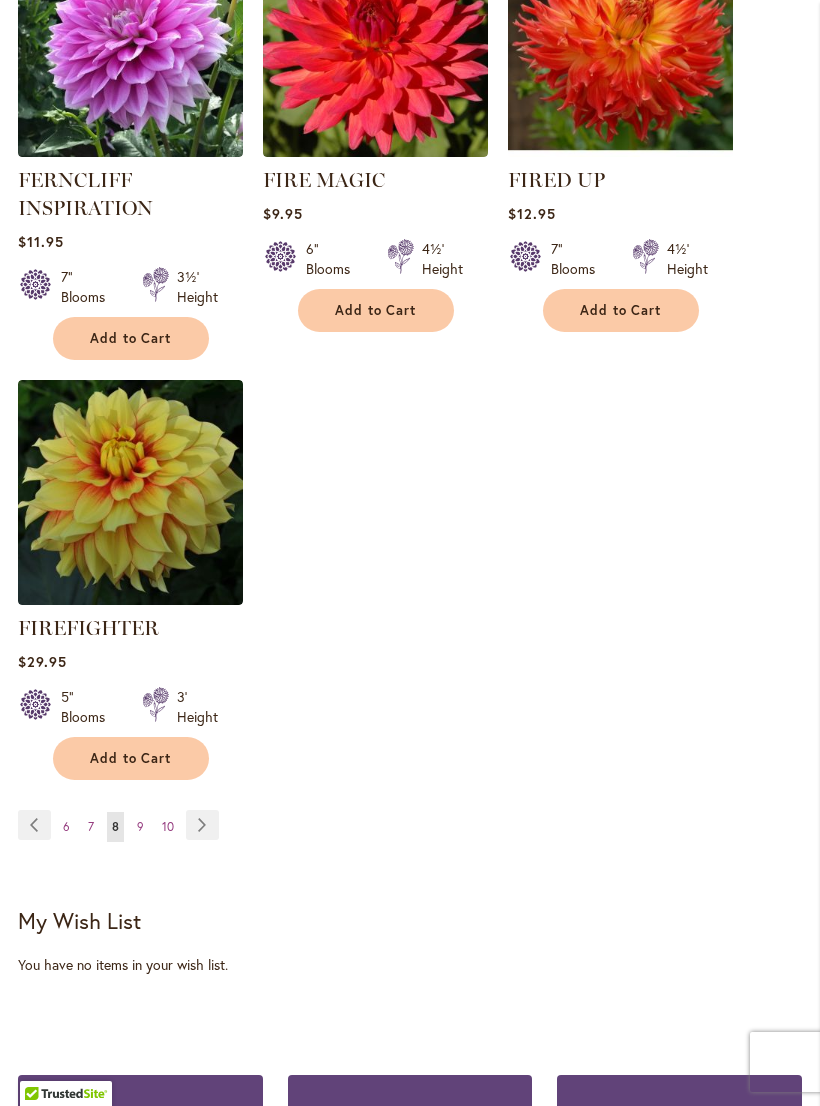 scroll, scrollTop: 2699, scrollLeft: 0, axis: vertical 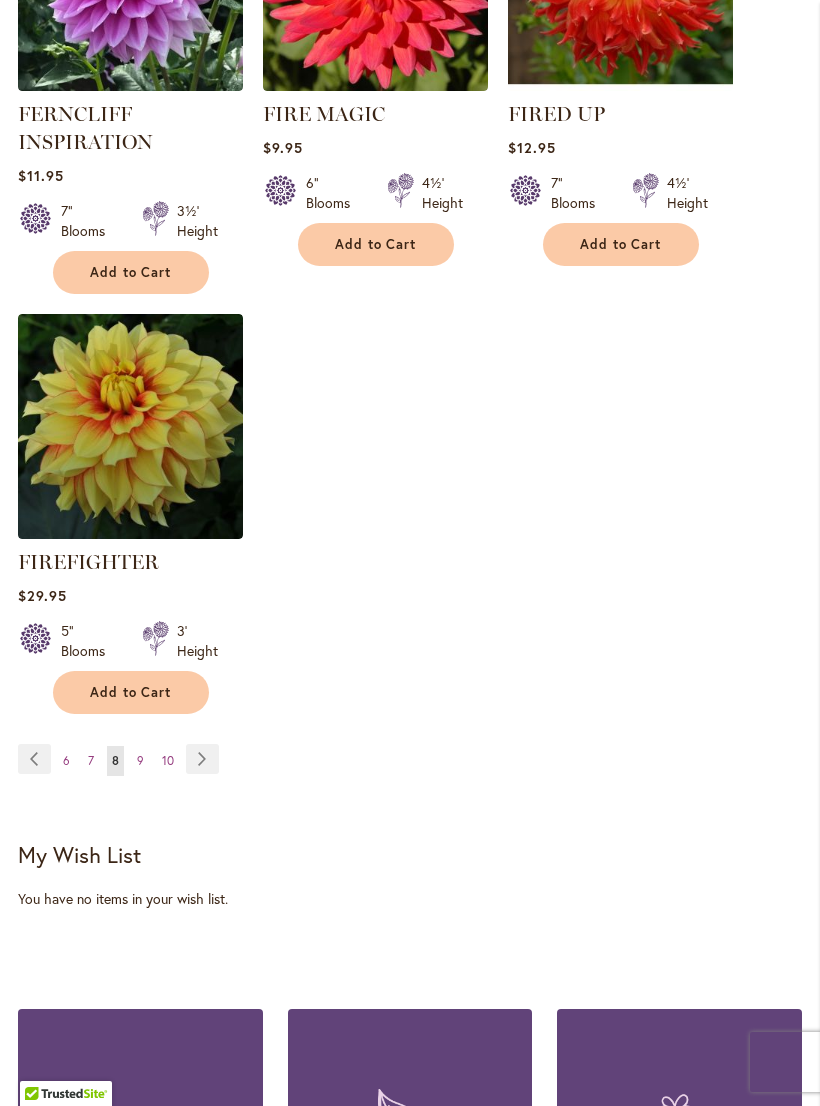 click on "Page
Next" at bounding box center [202, 759] 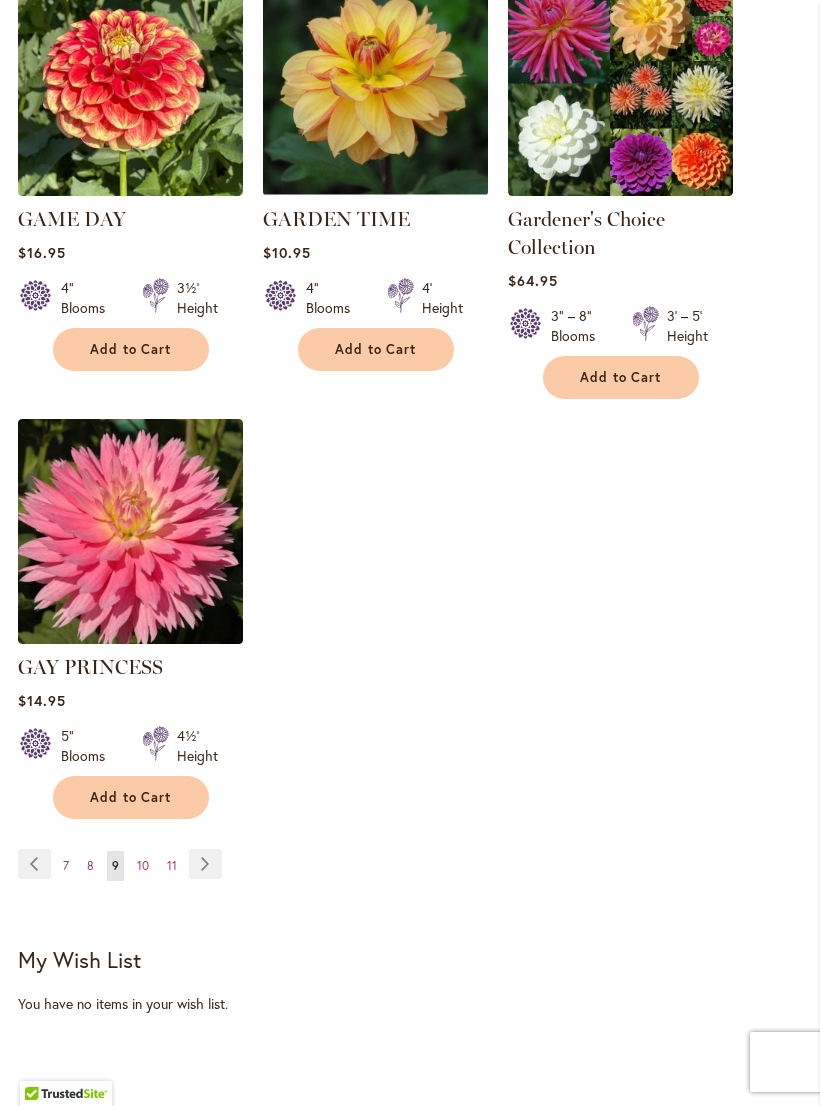 scroll, scrollTop: 2568, scrollLeft: 0, axis: vertical 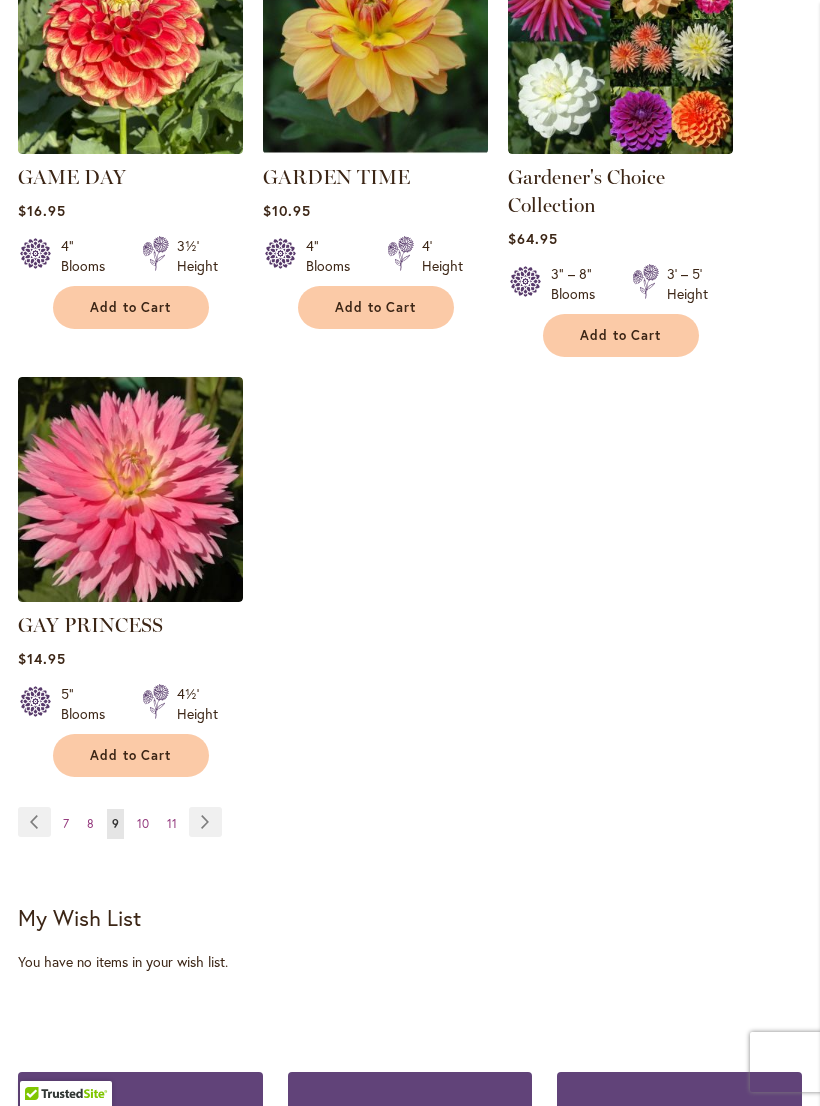 click on "Page
Next" at bounding box center [205, 822] 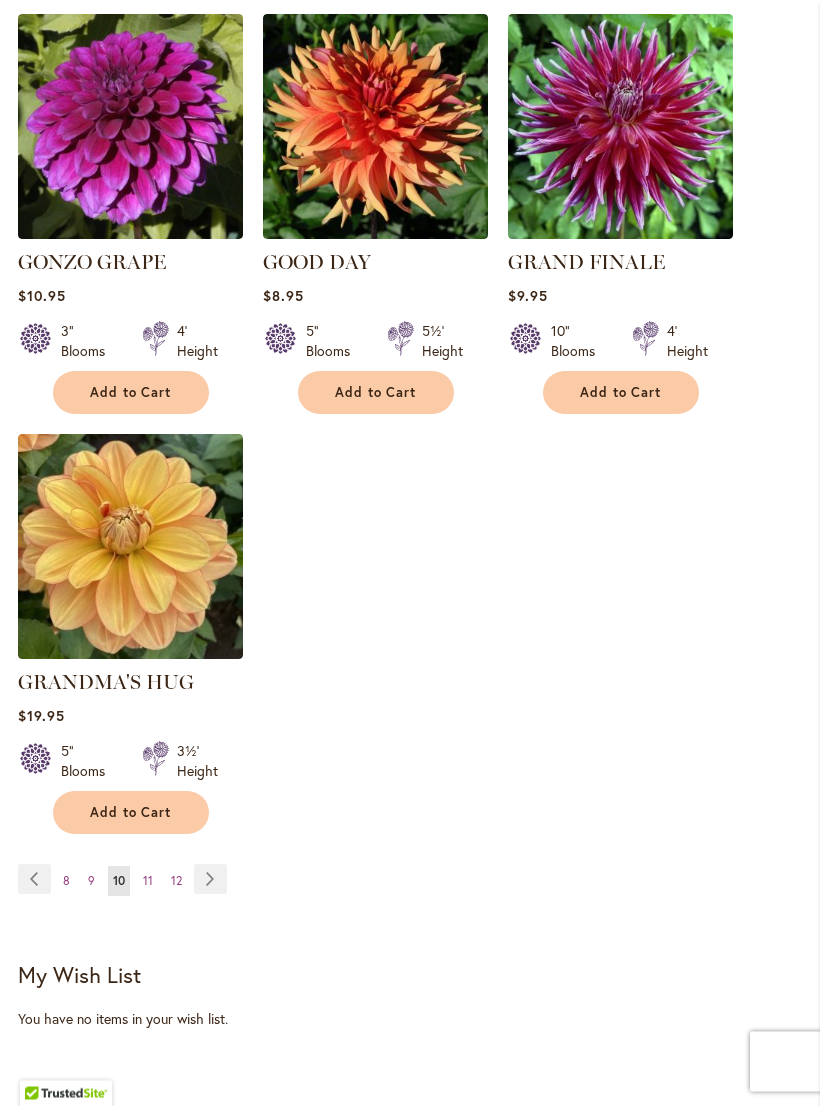 scroll, scrollTop: 2538, scrollLeft: 0, axis: vertical 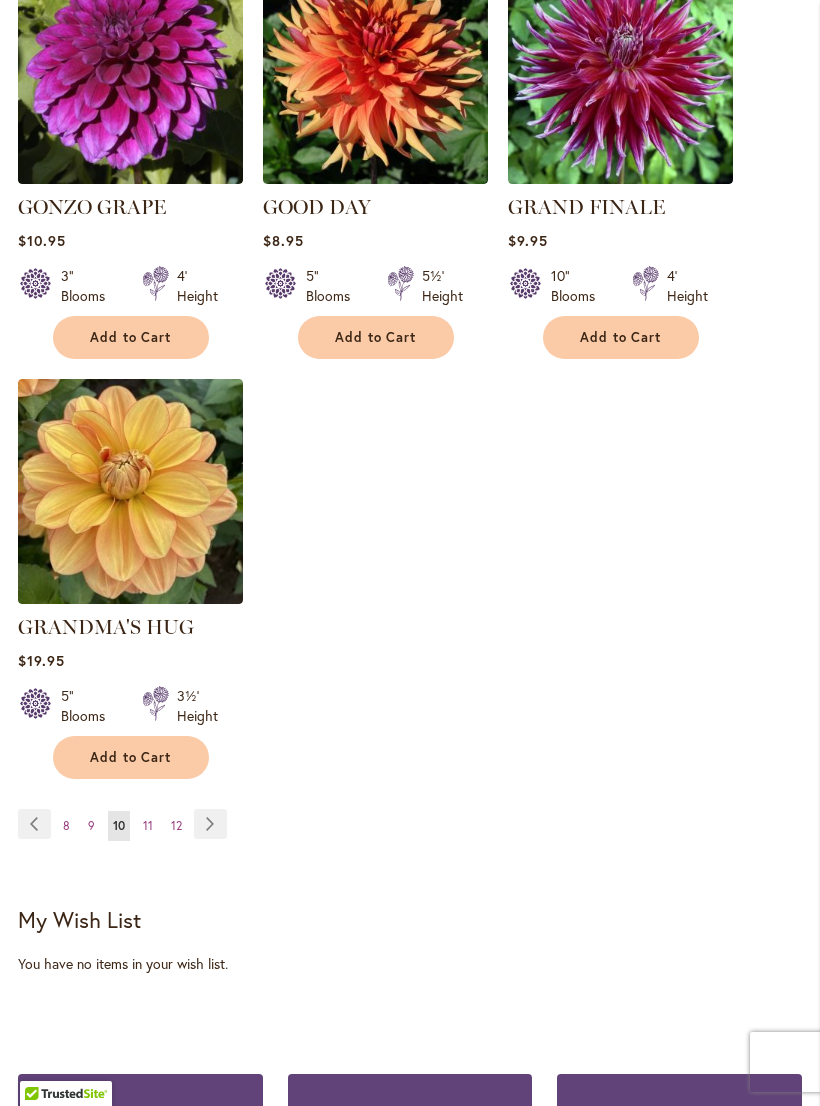 click on "Page
Next" at bounding box center [210, 824] 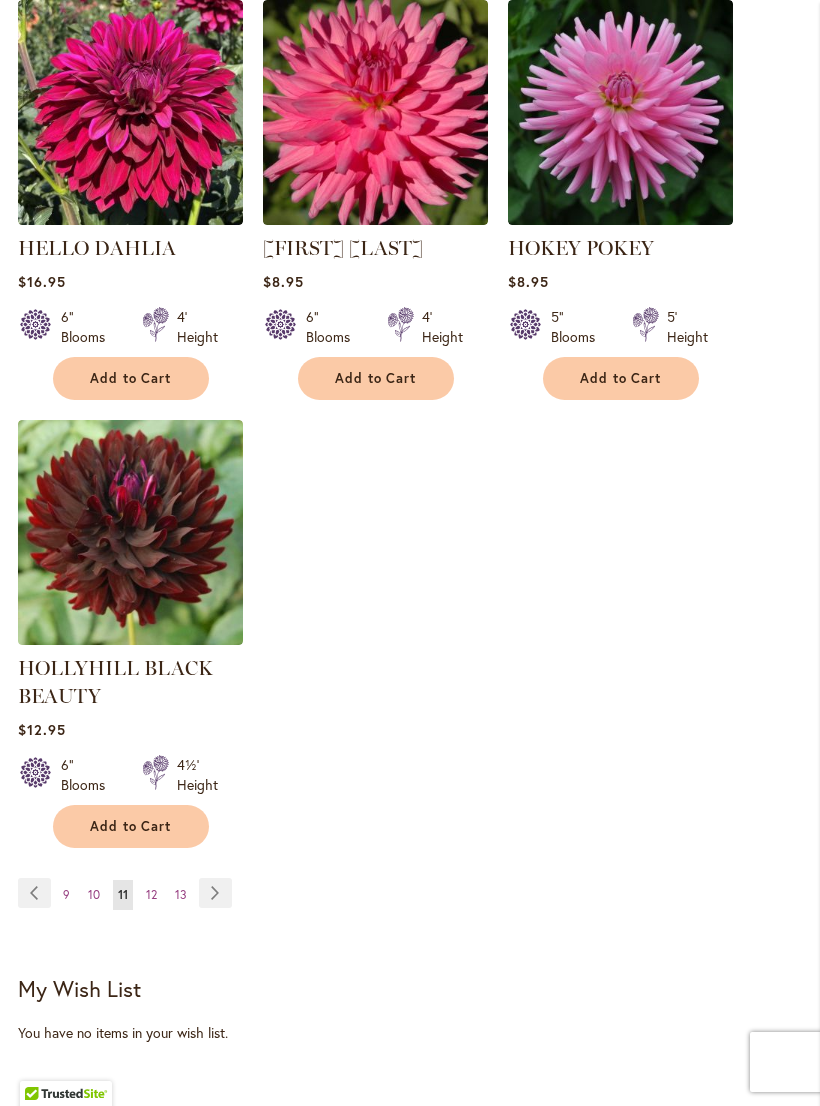 scroll, scrollTop: 2648, scrollLeft: 0, axis: vertical 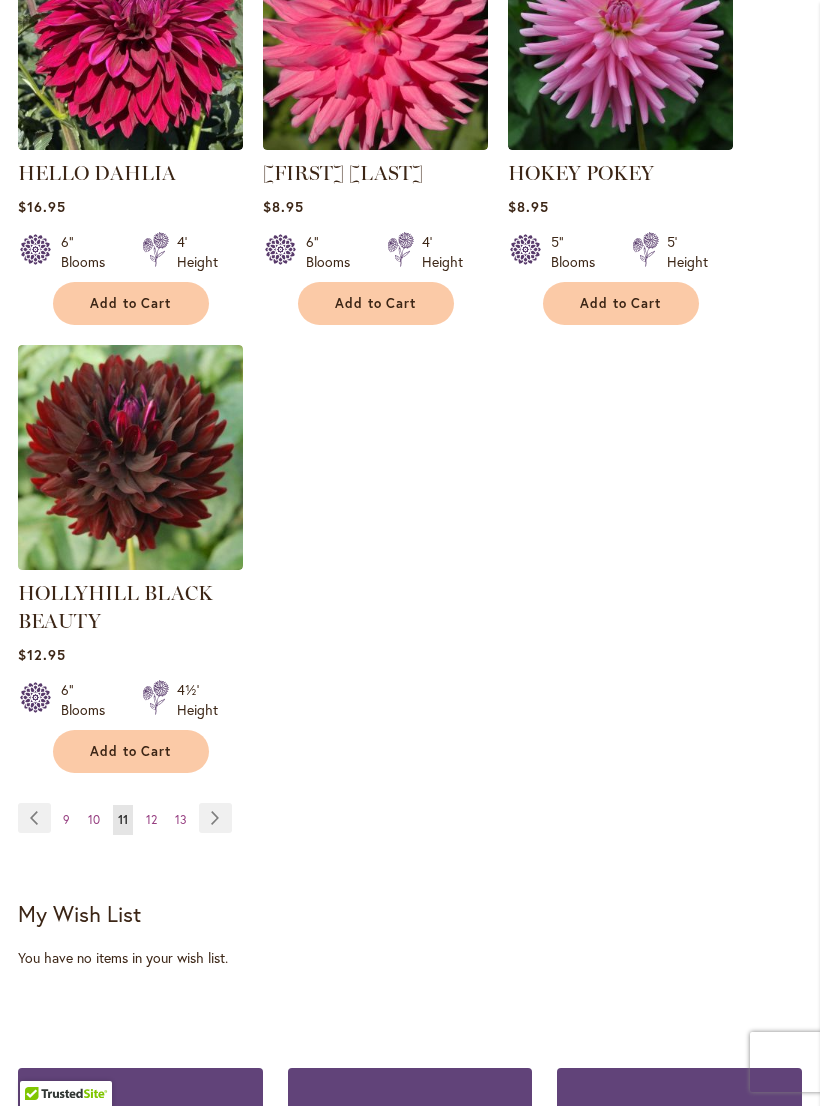 click on "Page
Next" at bounding box center (215, 818) 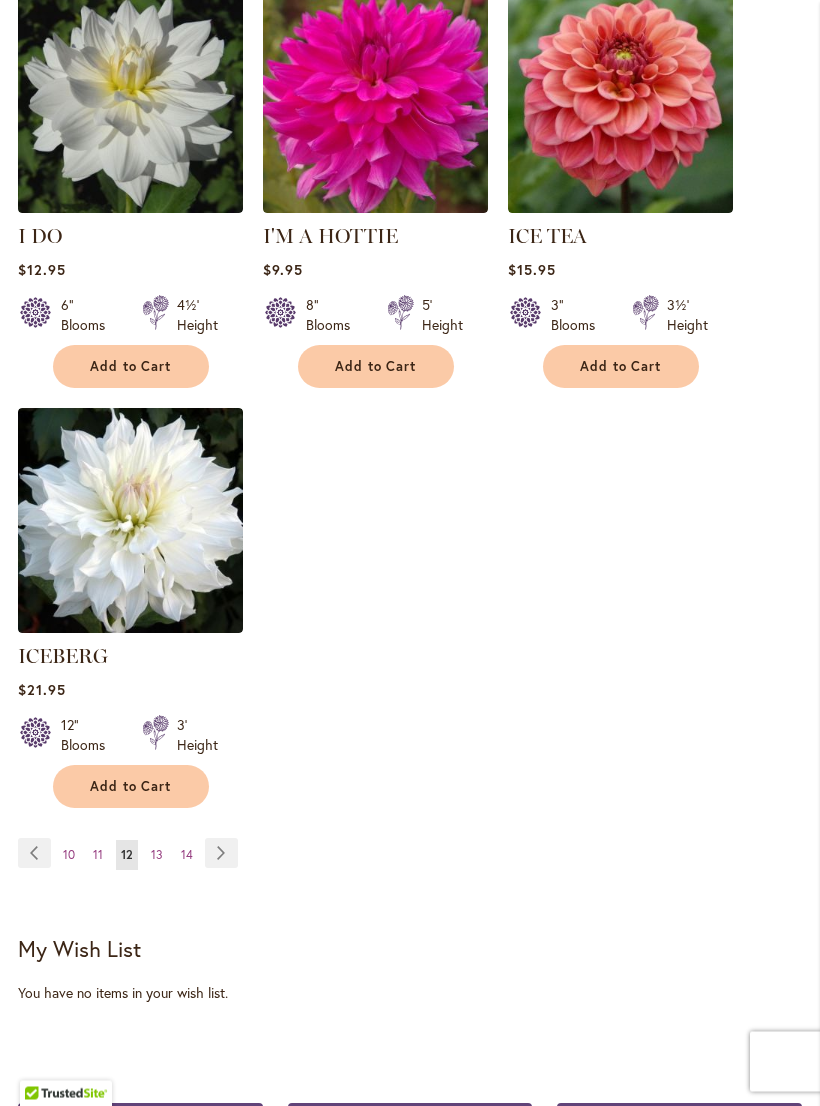 scroll, scrollTop: 2514, scrollLeft: 0, axis: vertical 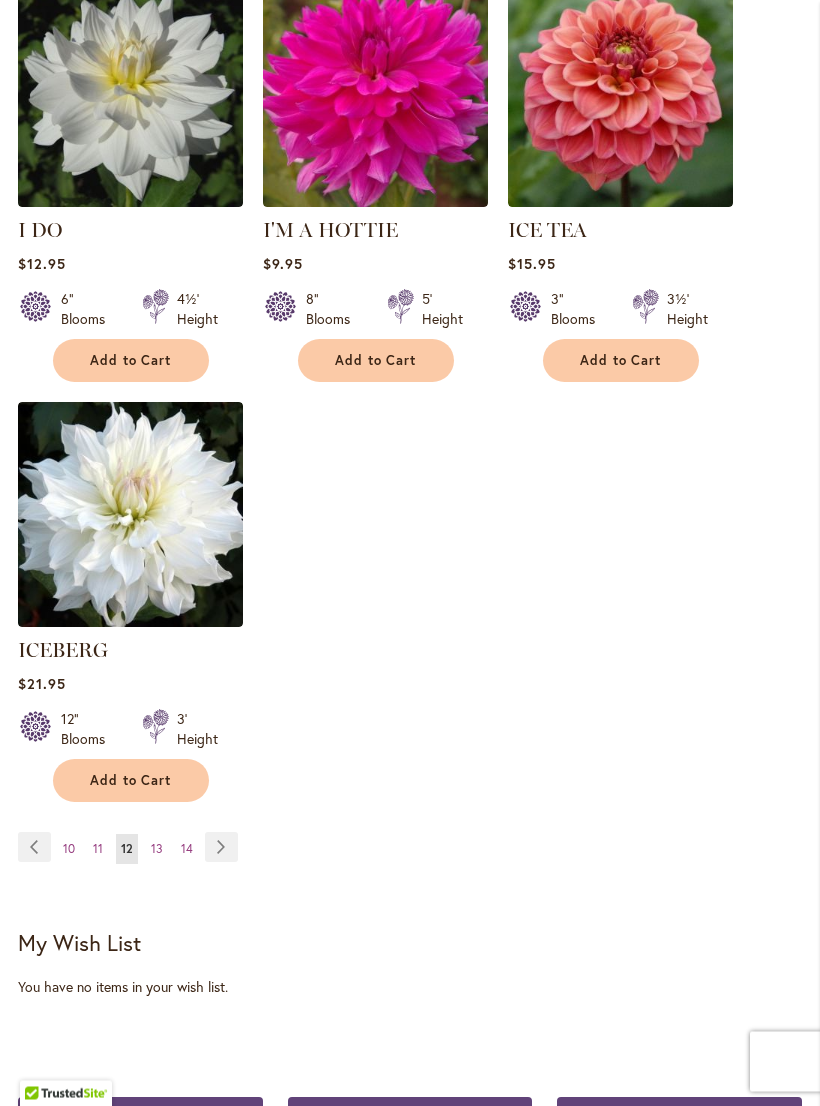 click on "Page
Next" at bounding box center [221, 848] 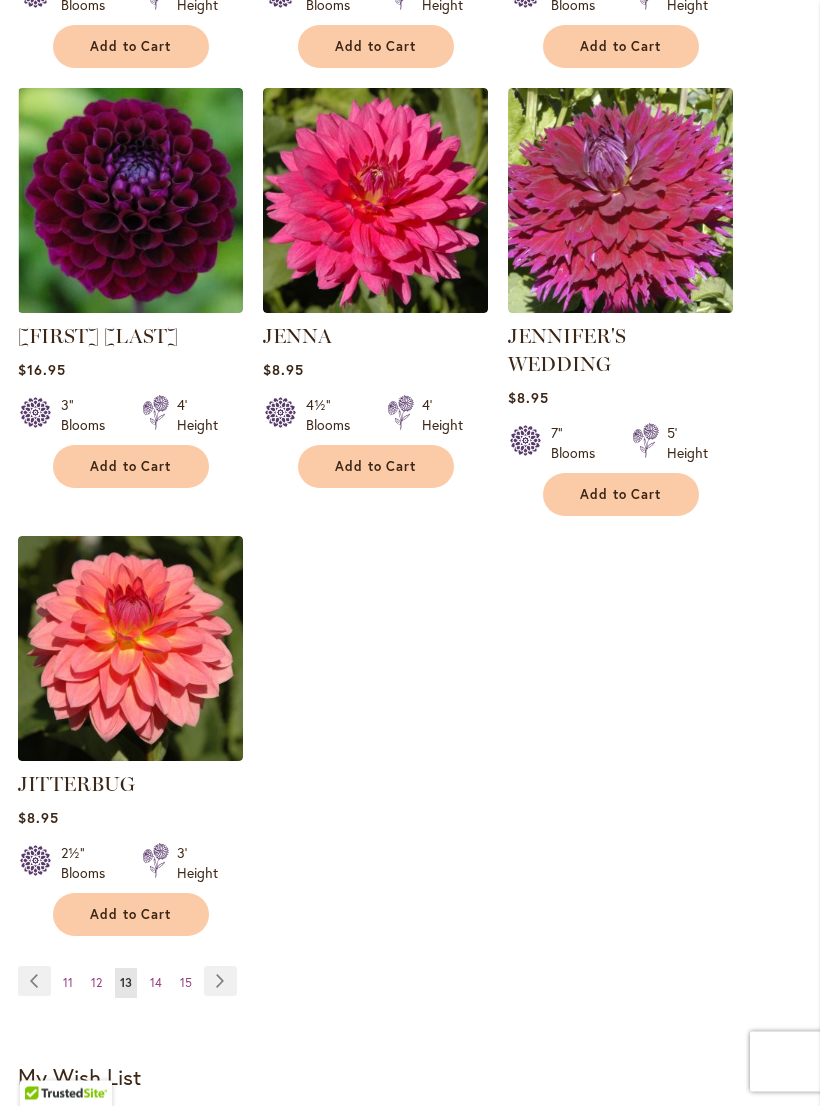 scroll, scrollTop: 2429, scrollLeft: 0, axis: vertical 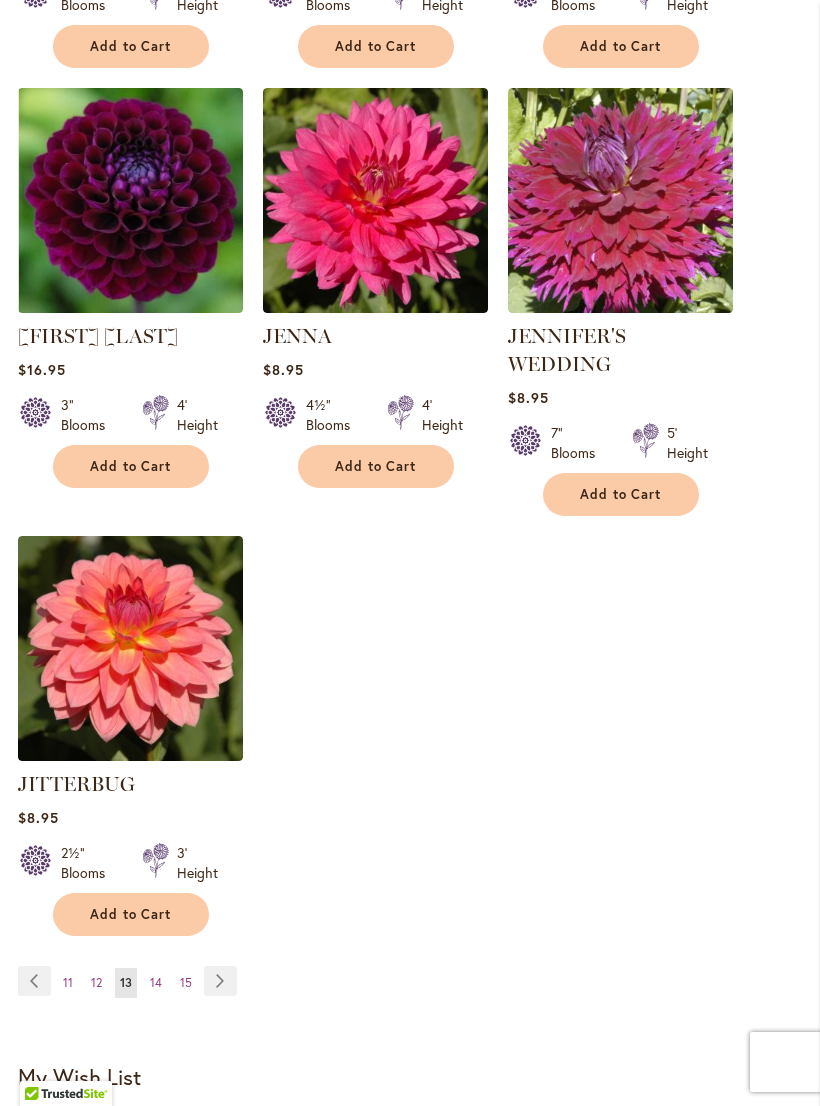click on "Page
Next" at bounding box center (220, 981) 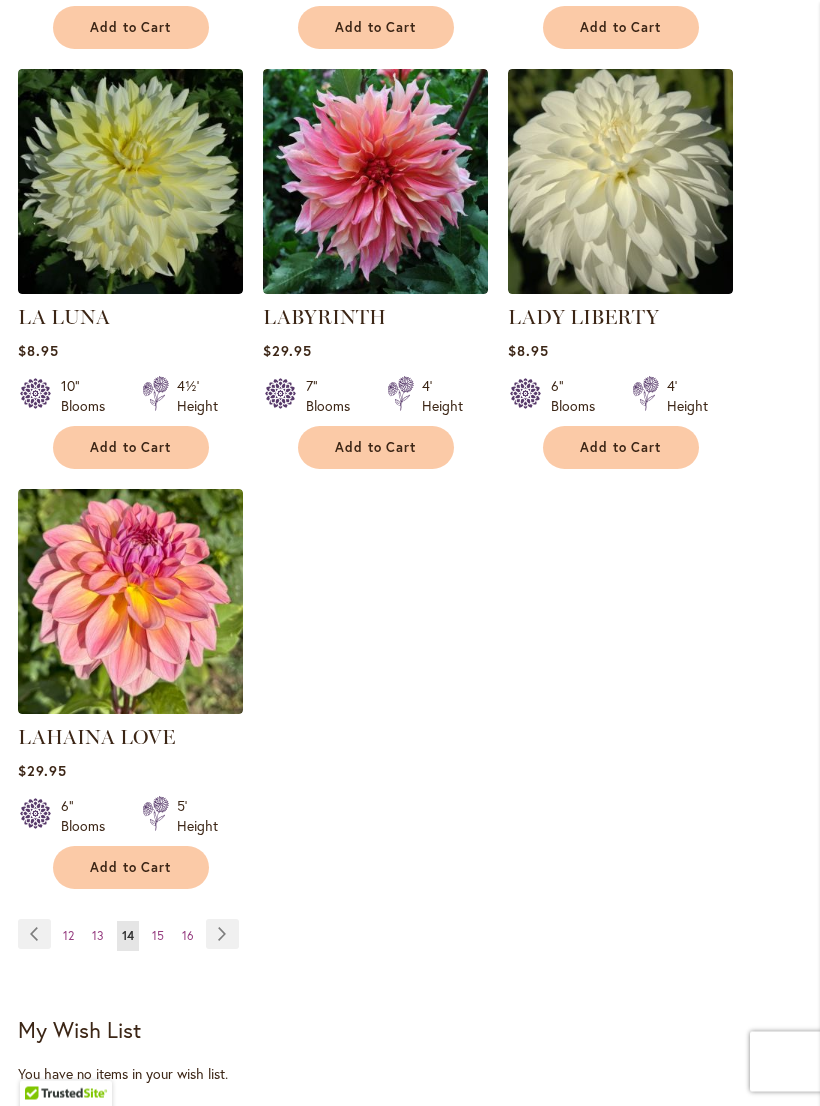 scroll, scrollTop: 2434, scrollLeft: 0, axis: vertical 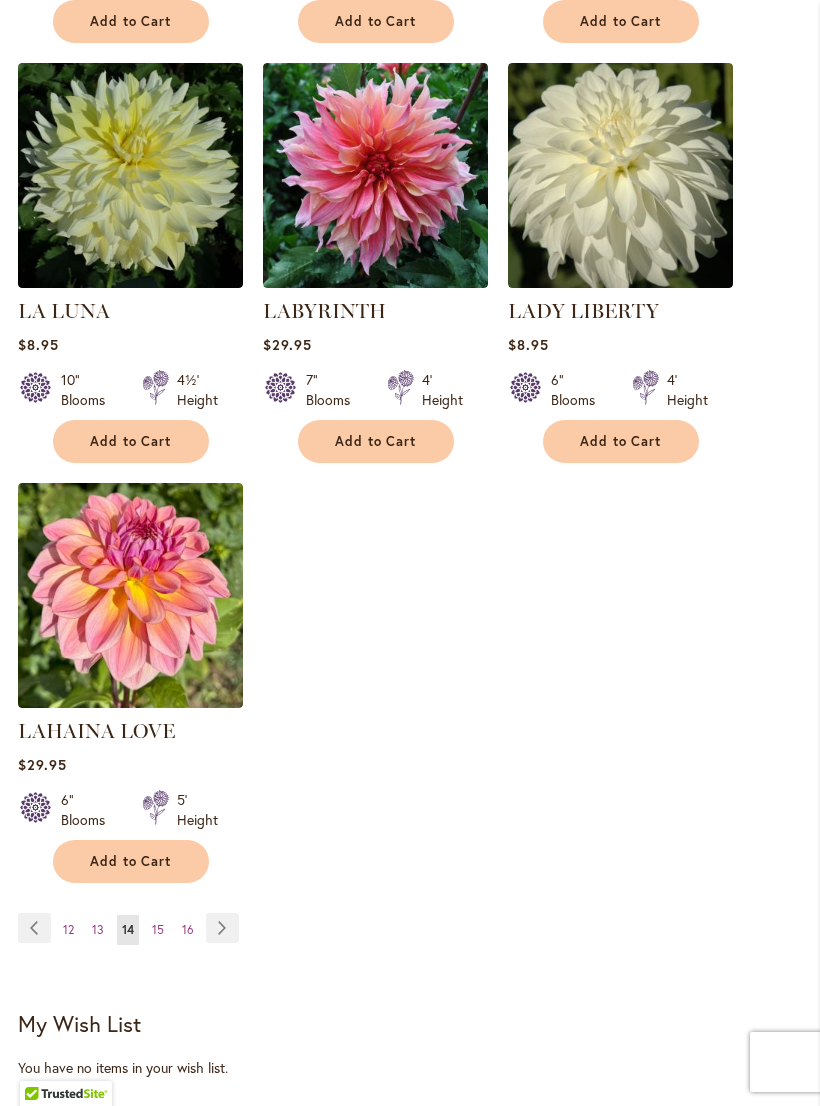 click on "Page
Next" at bounding box center (222, 928) 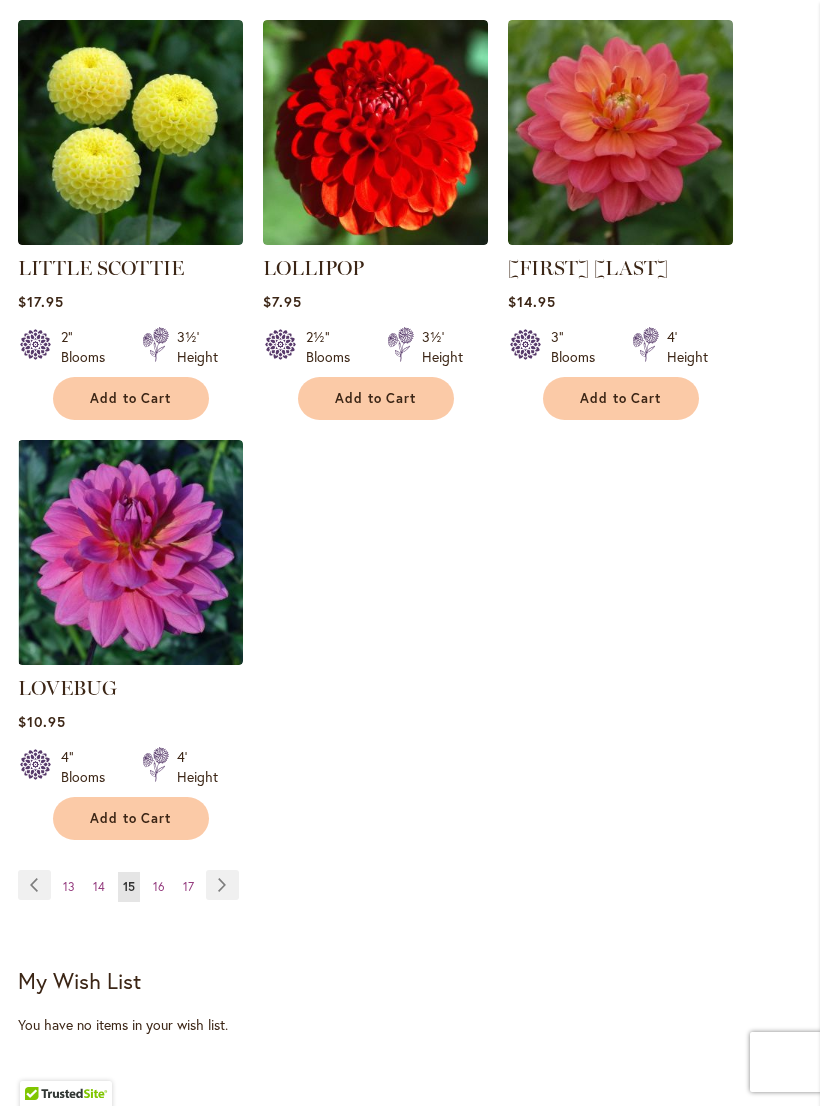 scroll, scrollTop: 2514, scrollLeft: 0, axis: vertical 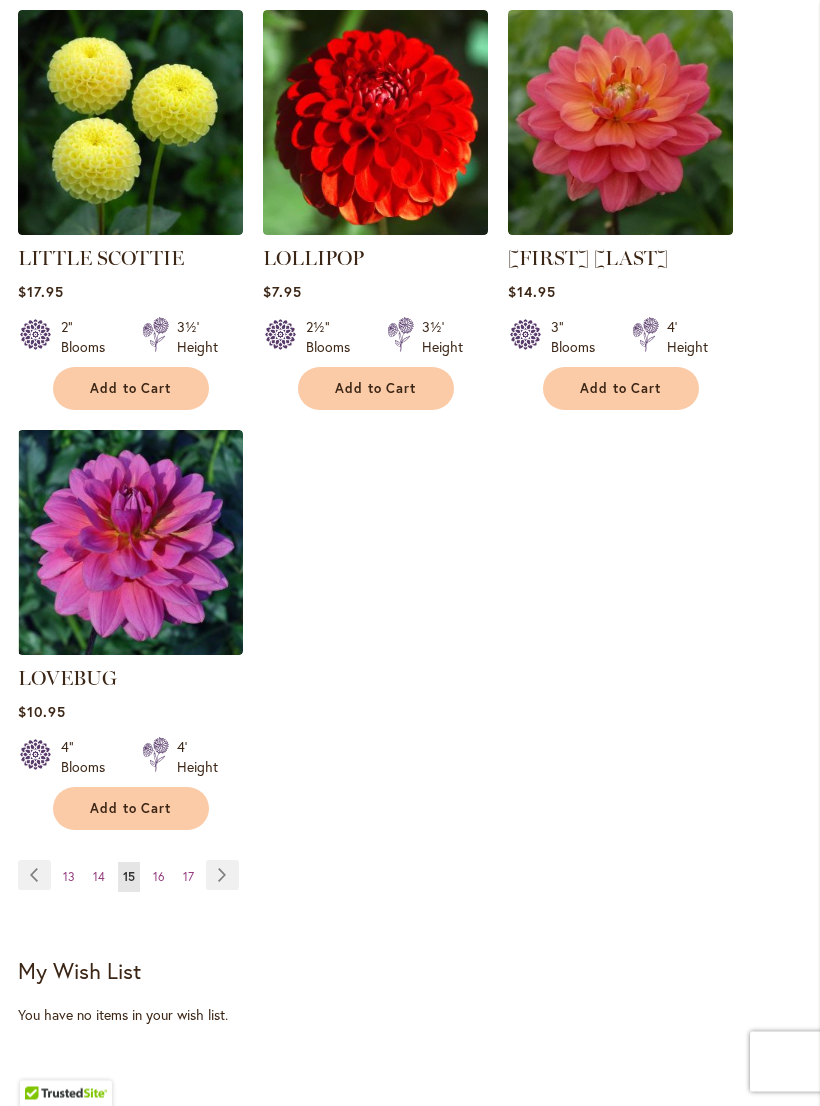 click on "Page
Next" at bounding box center [222, 876] 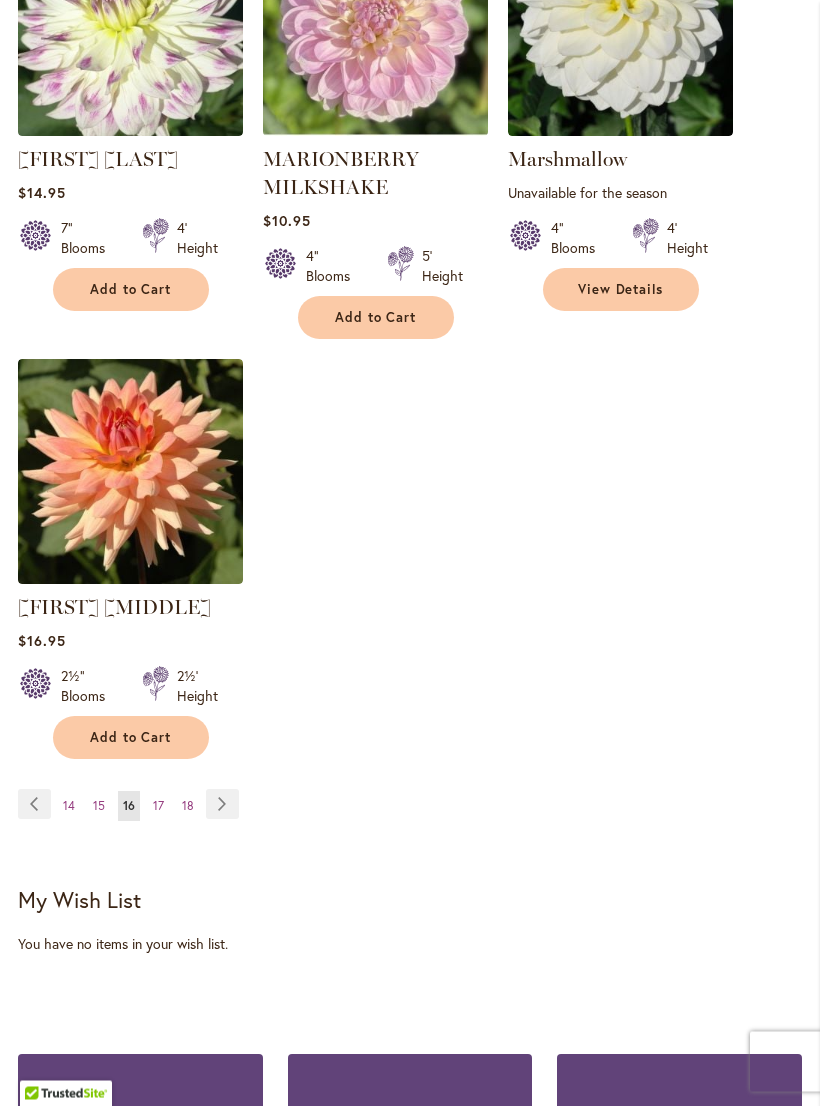 scroll, scrollTop: 2629, scrollLeft: 0, axis: vertical 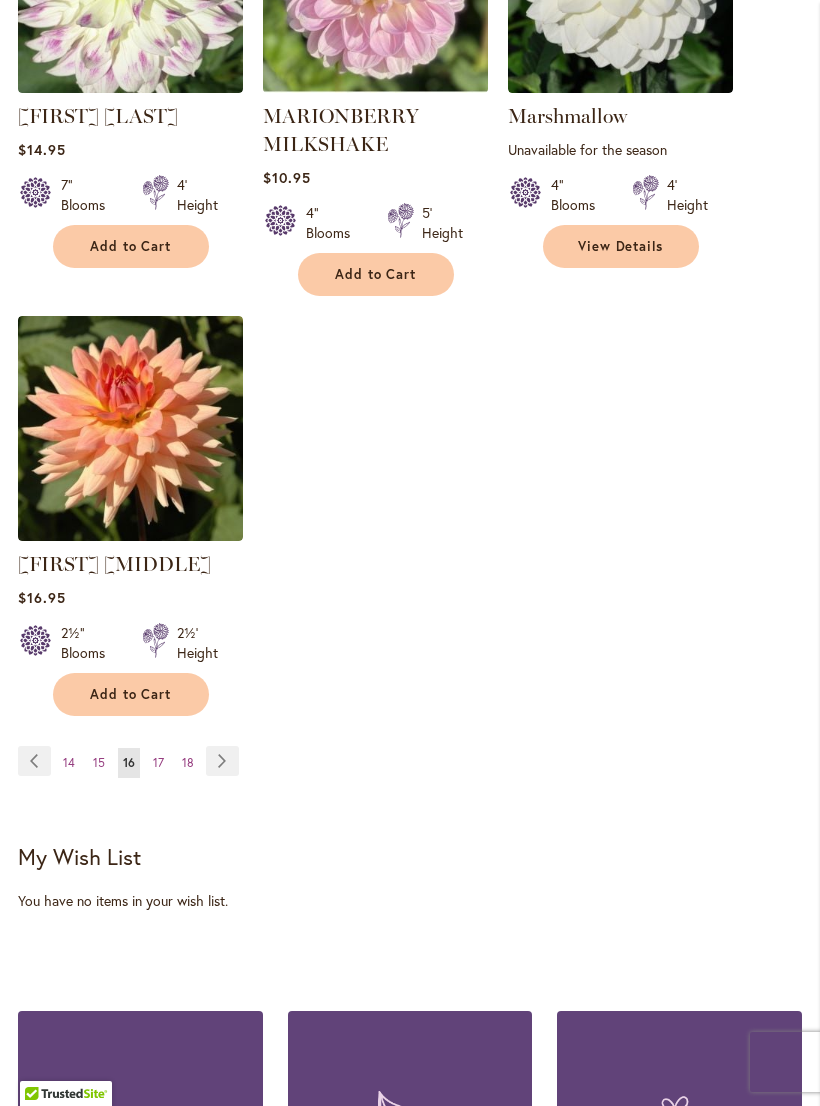 click on "Page
Next" at bounding box center [222, 761] 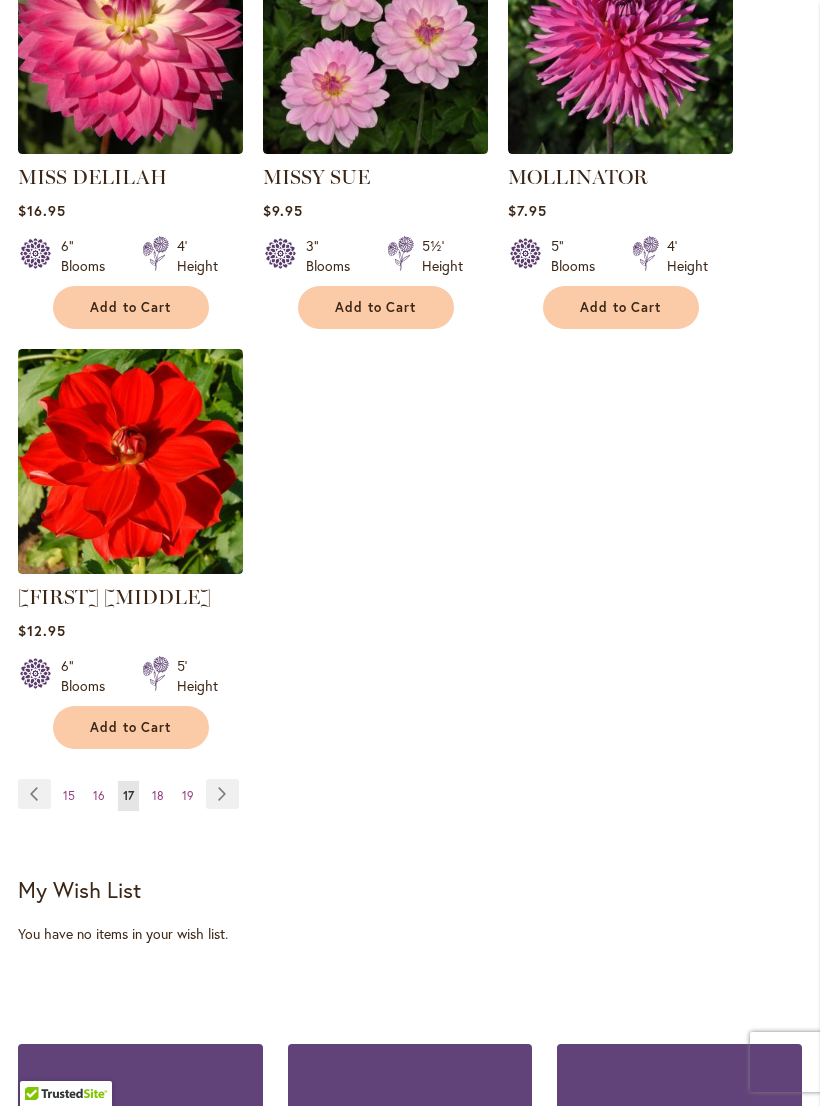 scroll, scrollTop: 2683, scrollLeft: 0, axis: vertical 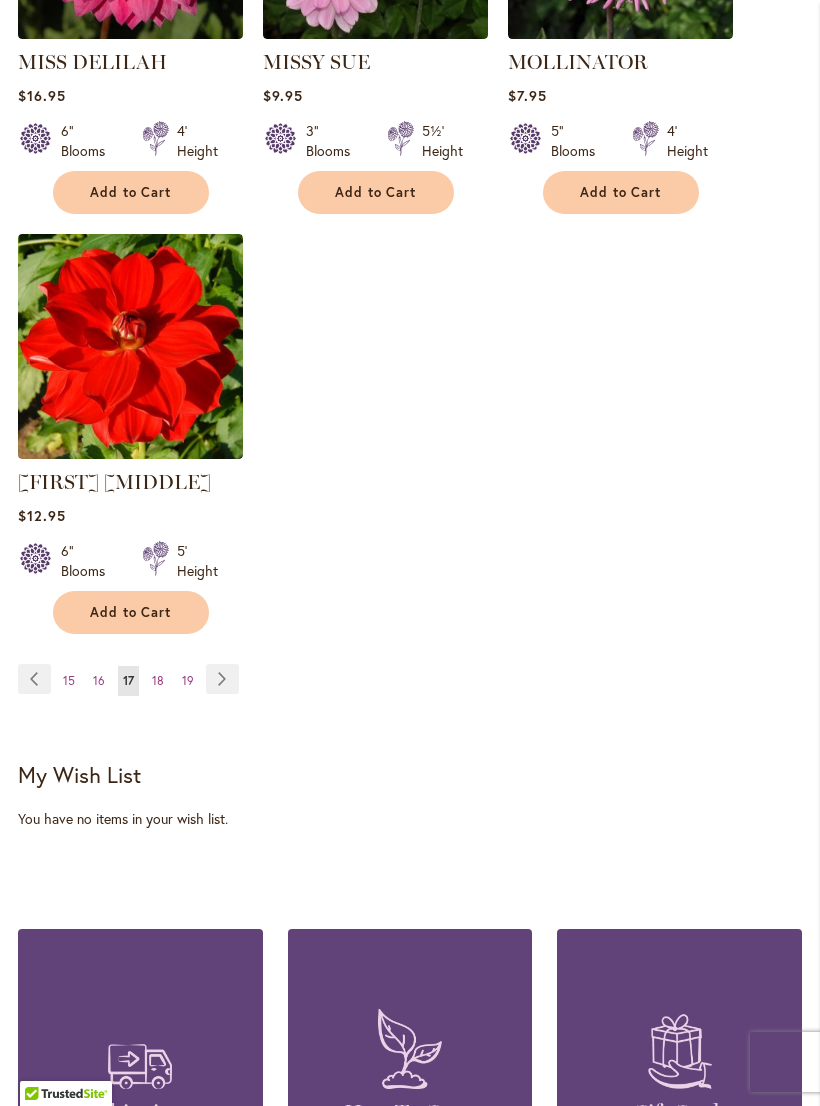 click on "Page
Next" at bounding box center [222, 679] 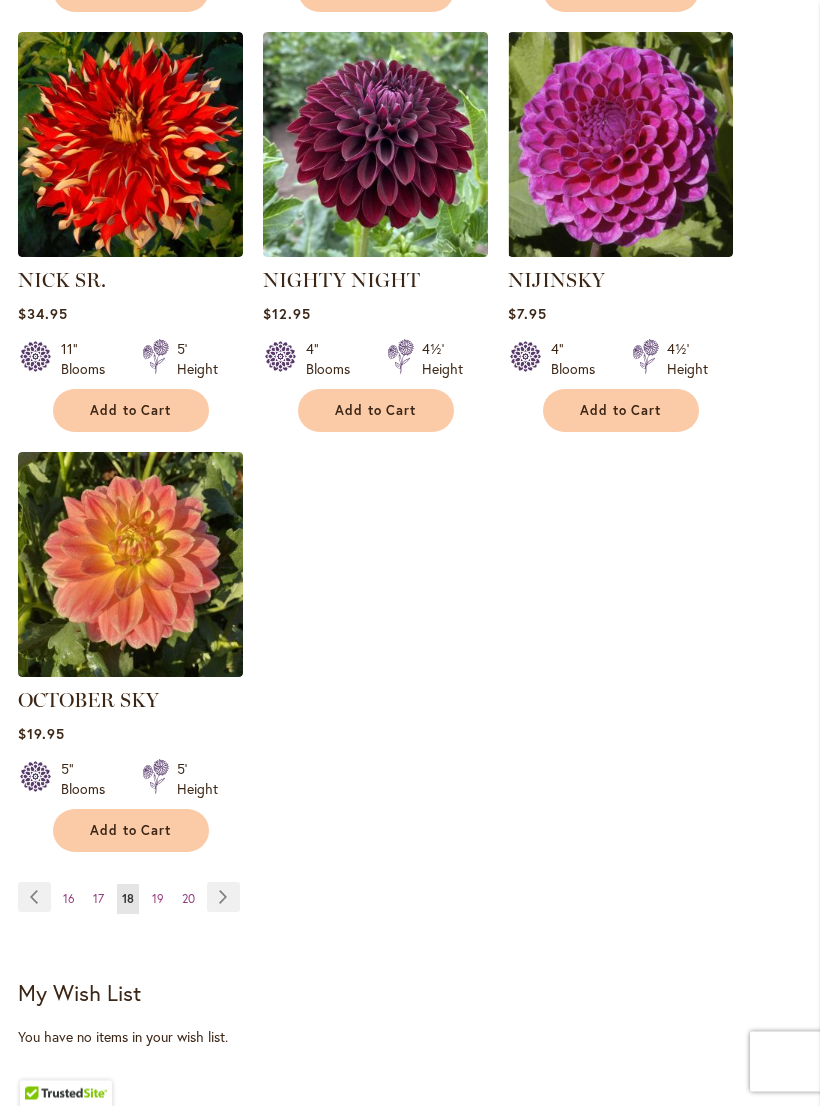 scroll, scrollTop: 2465, scrollLeft: 0, axis: vertical 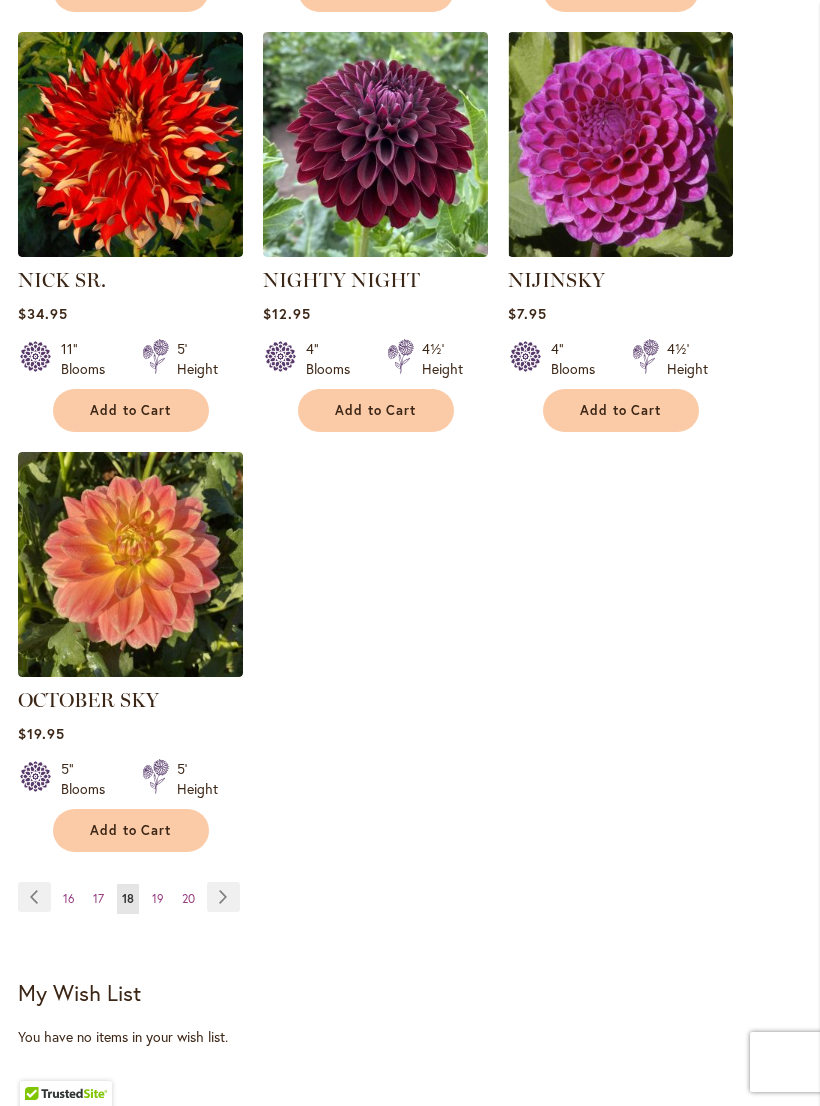 click on "Page
Next" at bounding box center [223, 897] 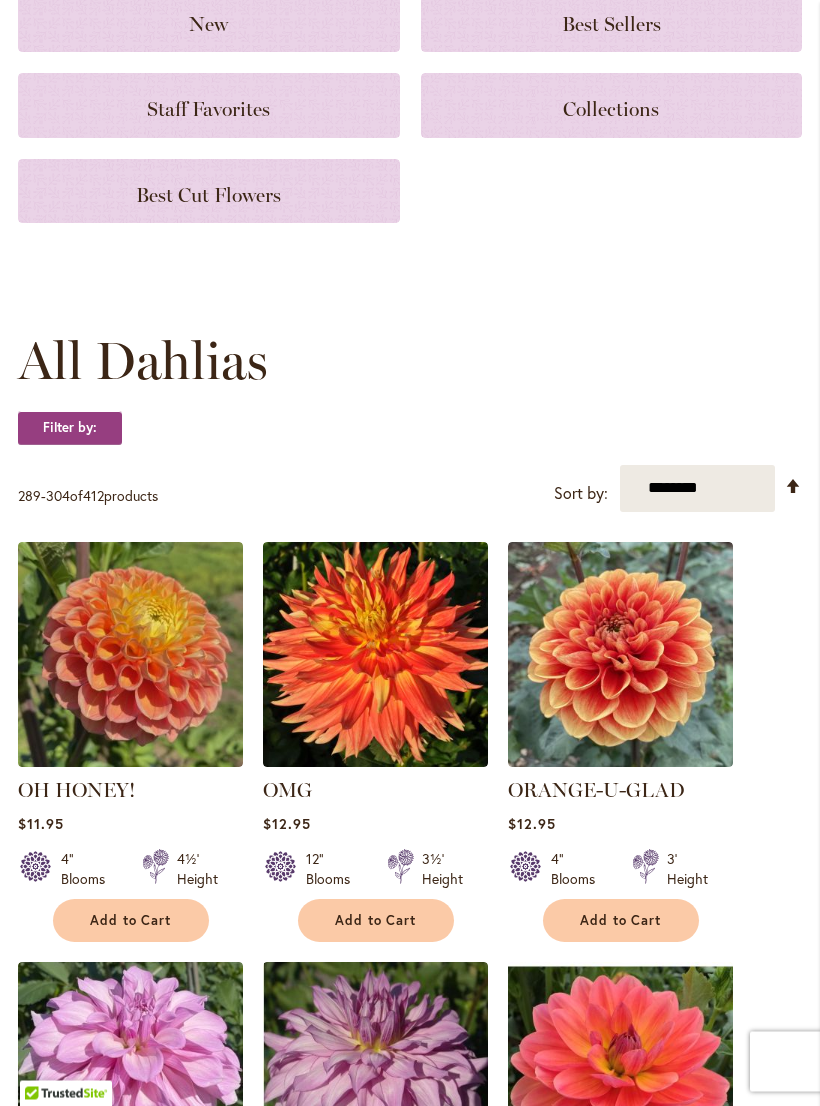 scroll, scrollTop: 276, scrollLeft: 0, axis: vertical 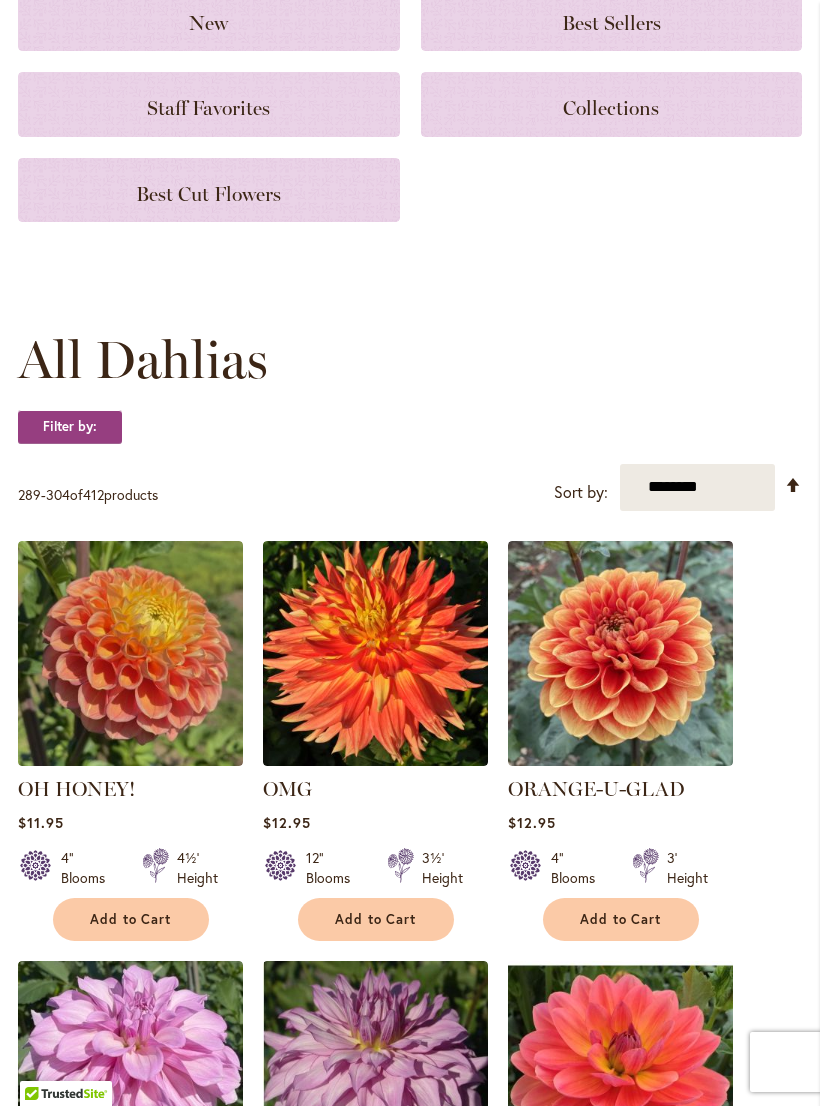 click on "Home
Shop
All Dahlias
New Best Sellers Staff Favorites Collections Best Cut Flowers
All Dahlias
Filter by:
Filter By:
Category
Best Sellers 32 New 5 2 6 1" at bounding box center (410, 1816) 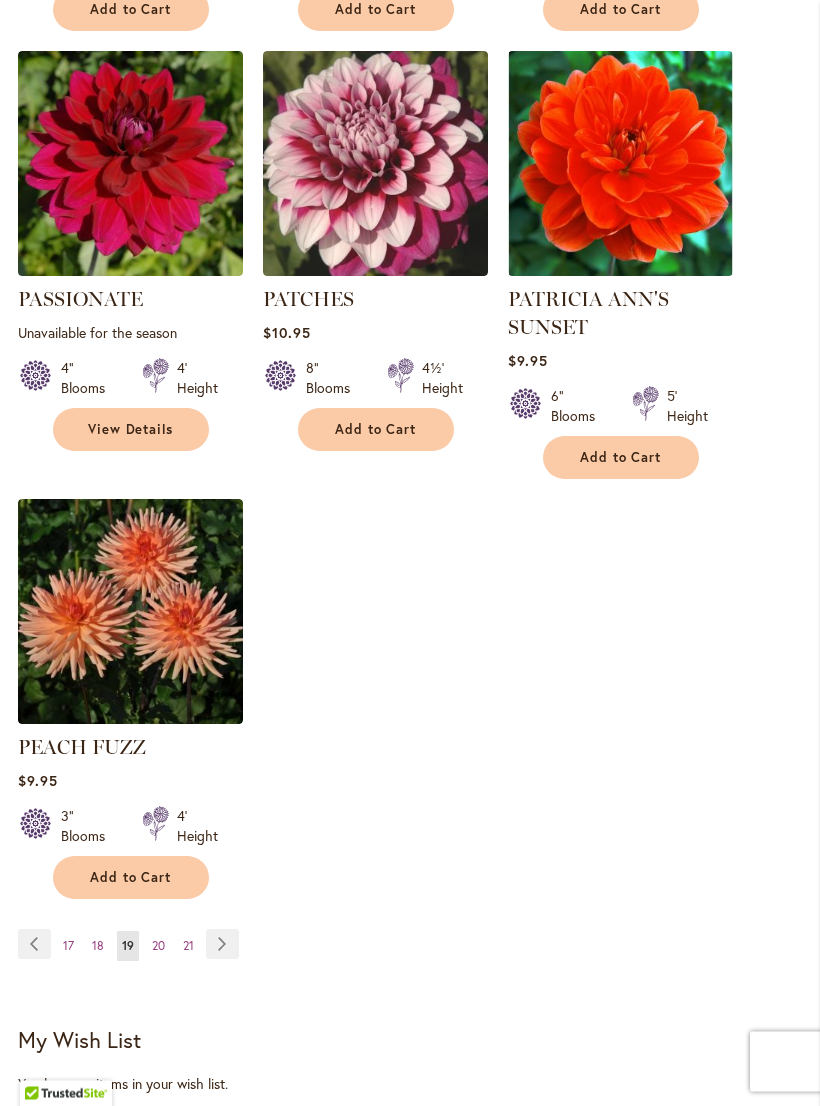 scroll, scrollTop: 2506, scrollLeft: 0, axis: vertical 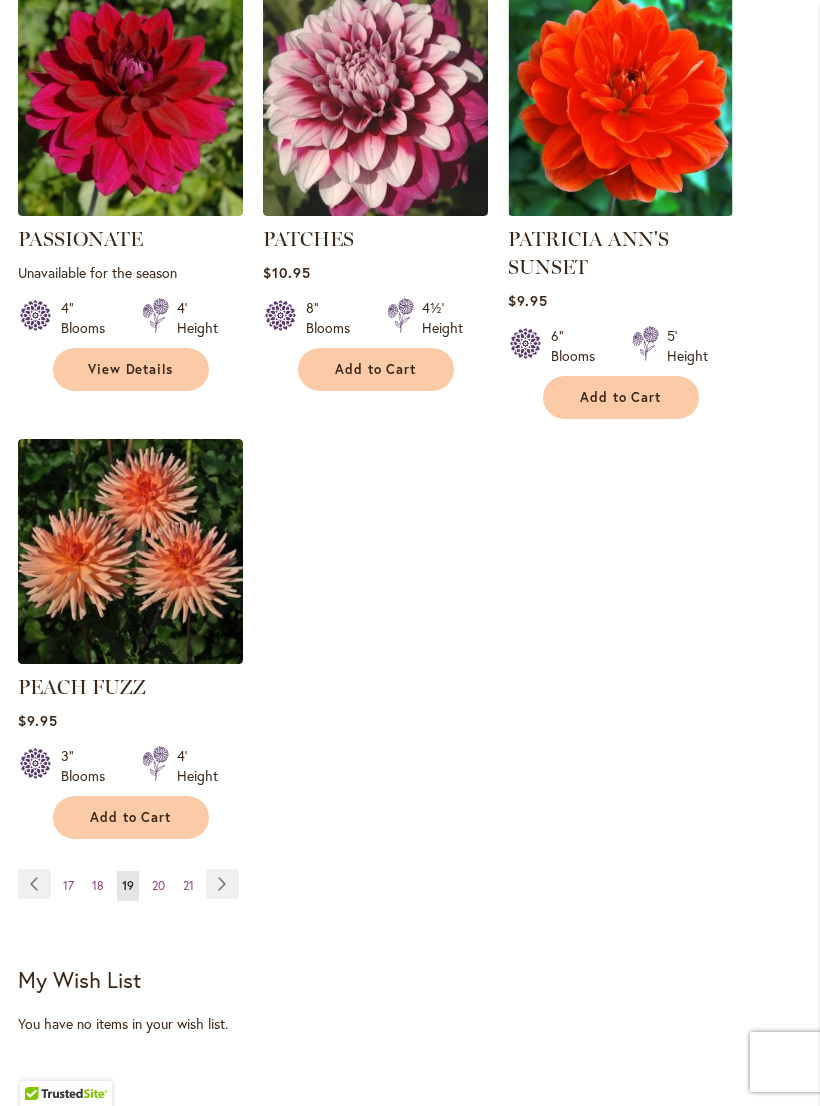 click on "Page
Next" at bounding box center (222, 884) 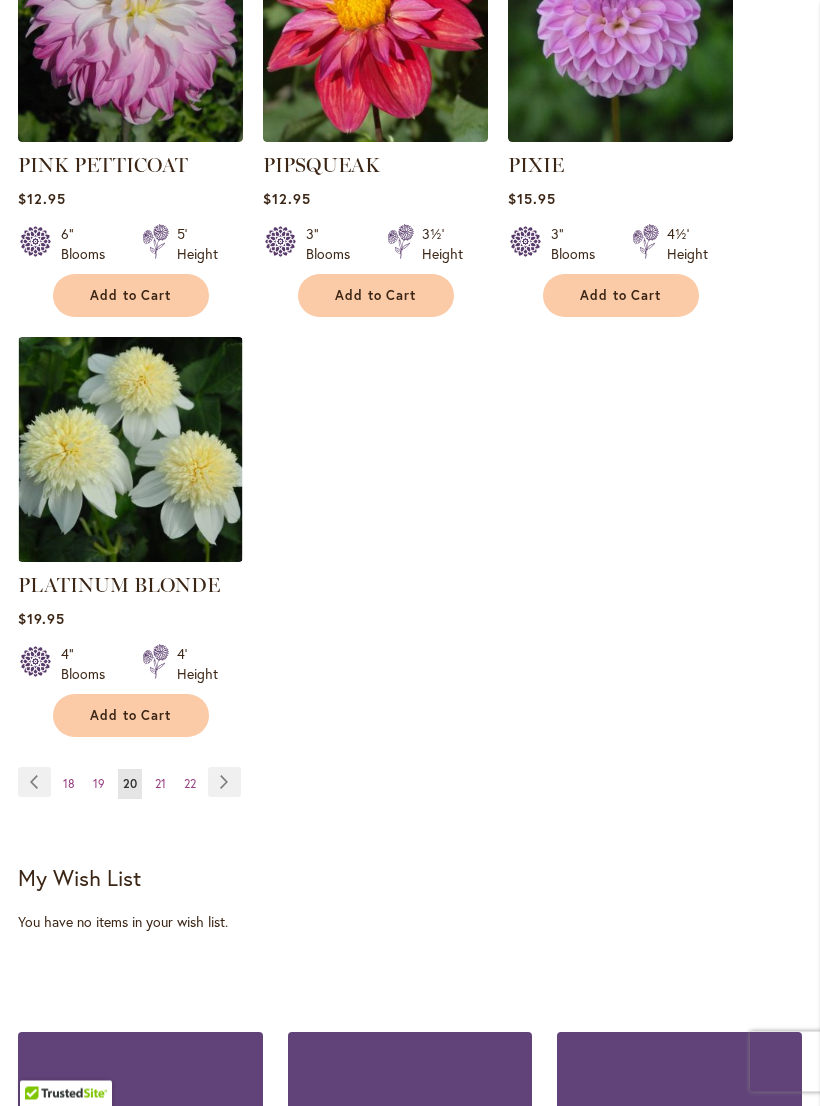 scroll, scrollTop: 2608, scrollLeft: 0, axis: vertical 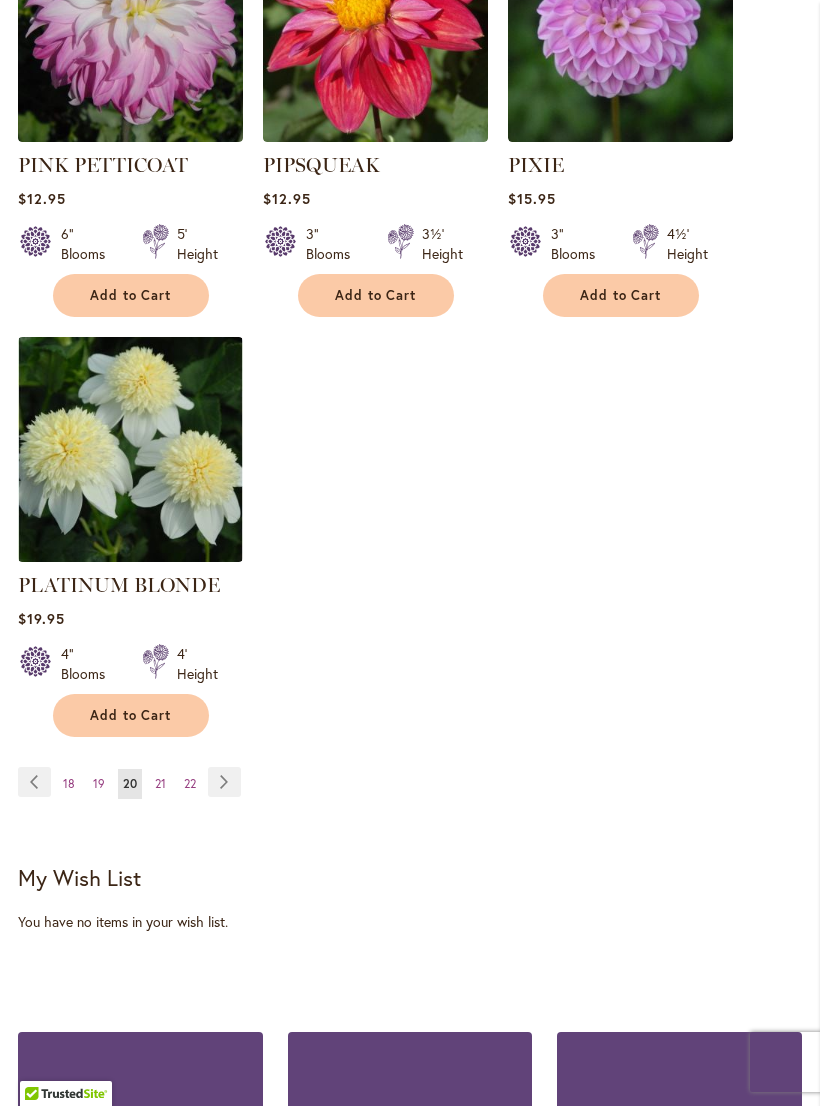 click on "Page
Next" at bounding box center [224, 782] 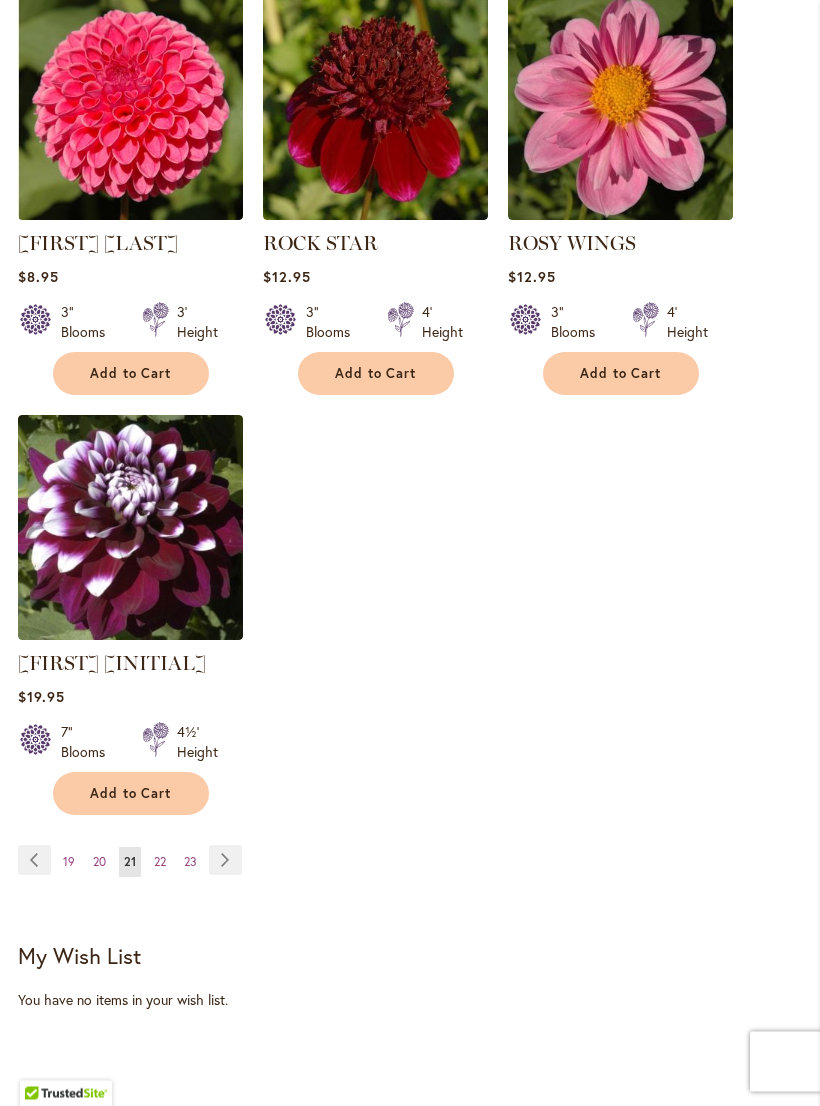 scroll, scrollTop: 2530, scrollLeft: 0, axis: vertical 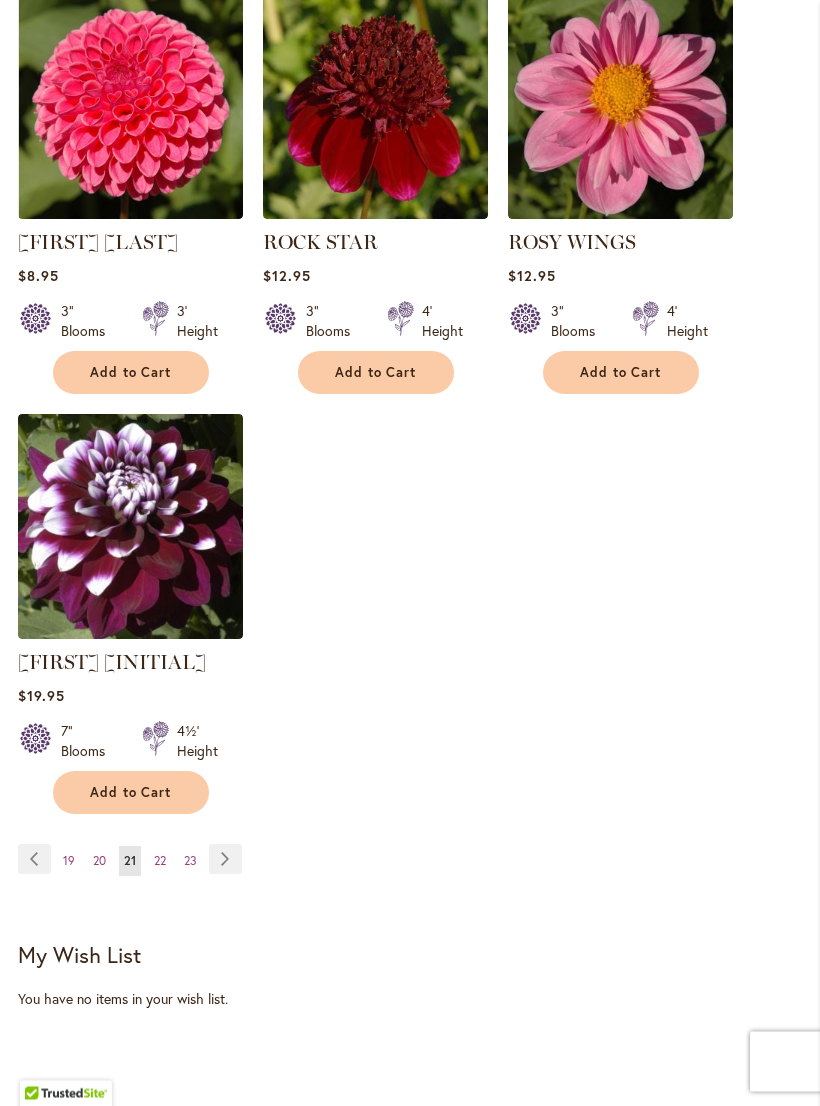 click on "Page
Next" at bounding box center [225, 860] 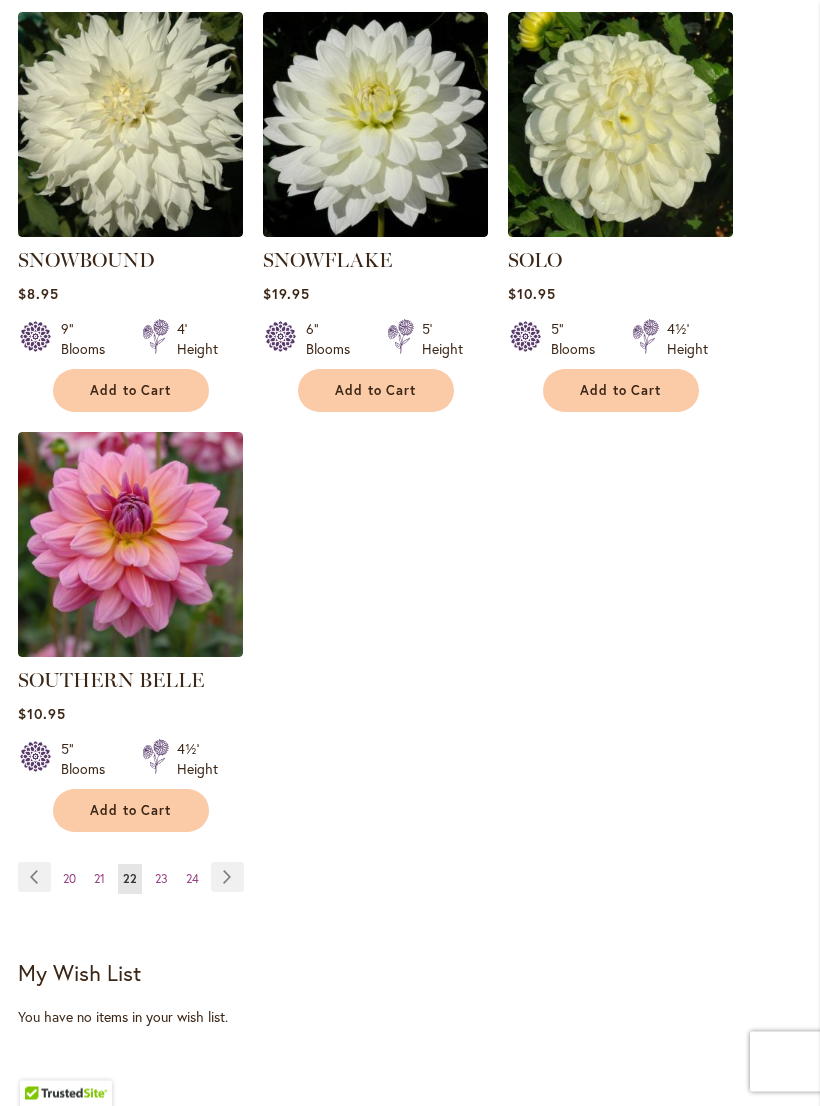 scroll, scrollTop: 2660, scrollLeft: 0, axis: vertical 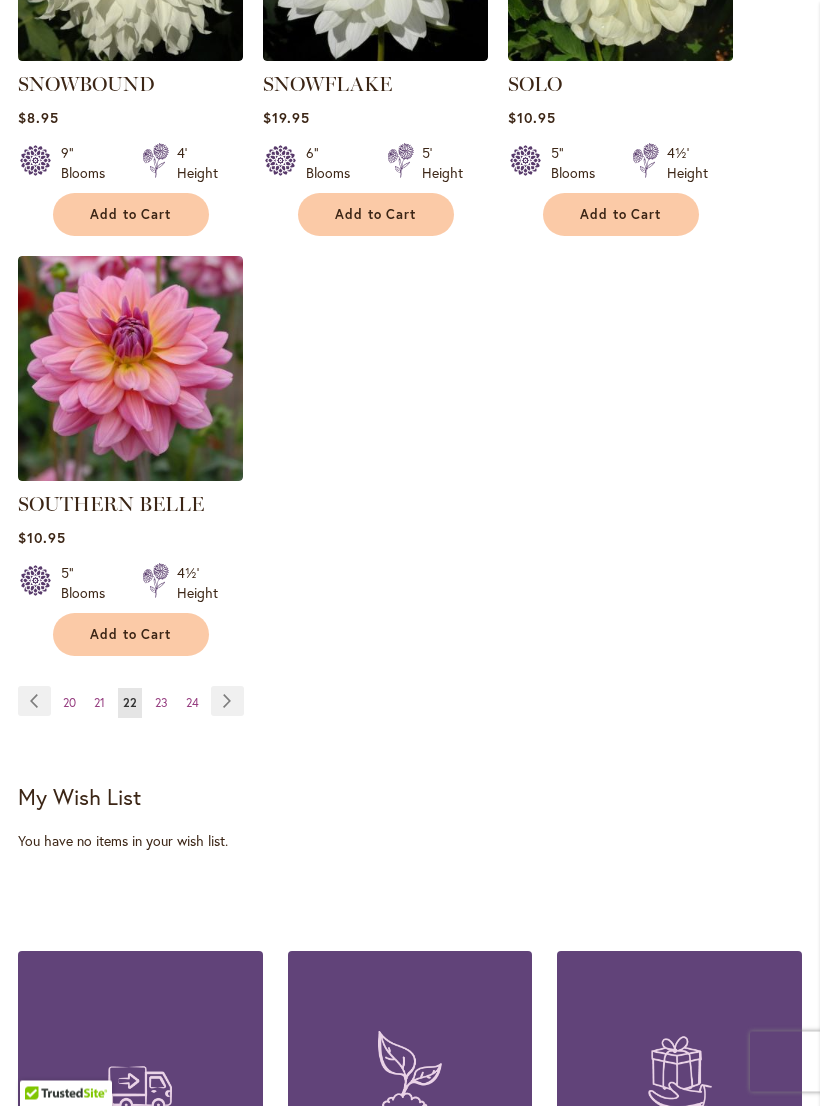 click on "Page
Next" at bounding box center (227, 702) 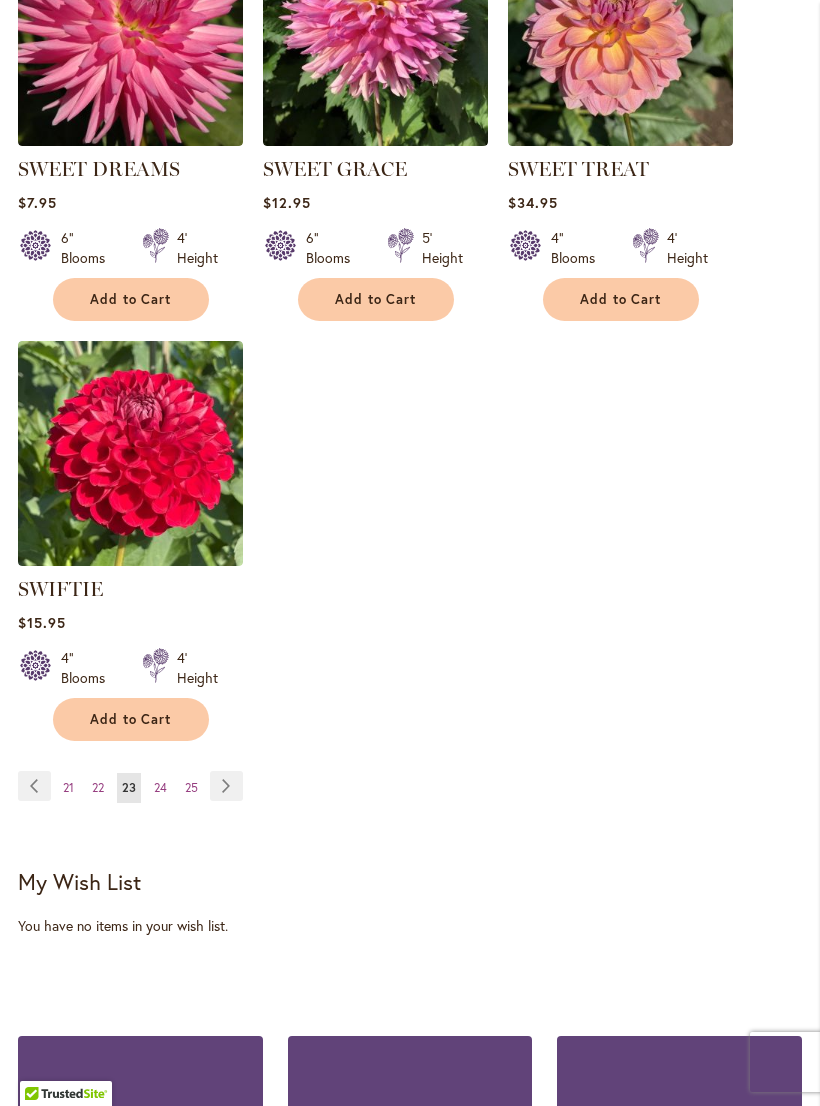 scroll, scrollTop: 2655, scrollLeft: 0, axis: vertical 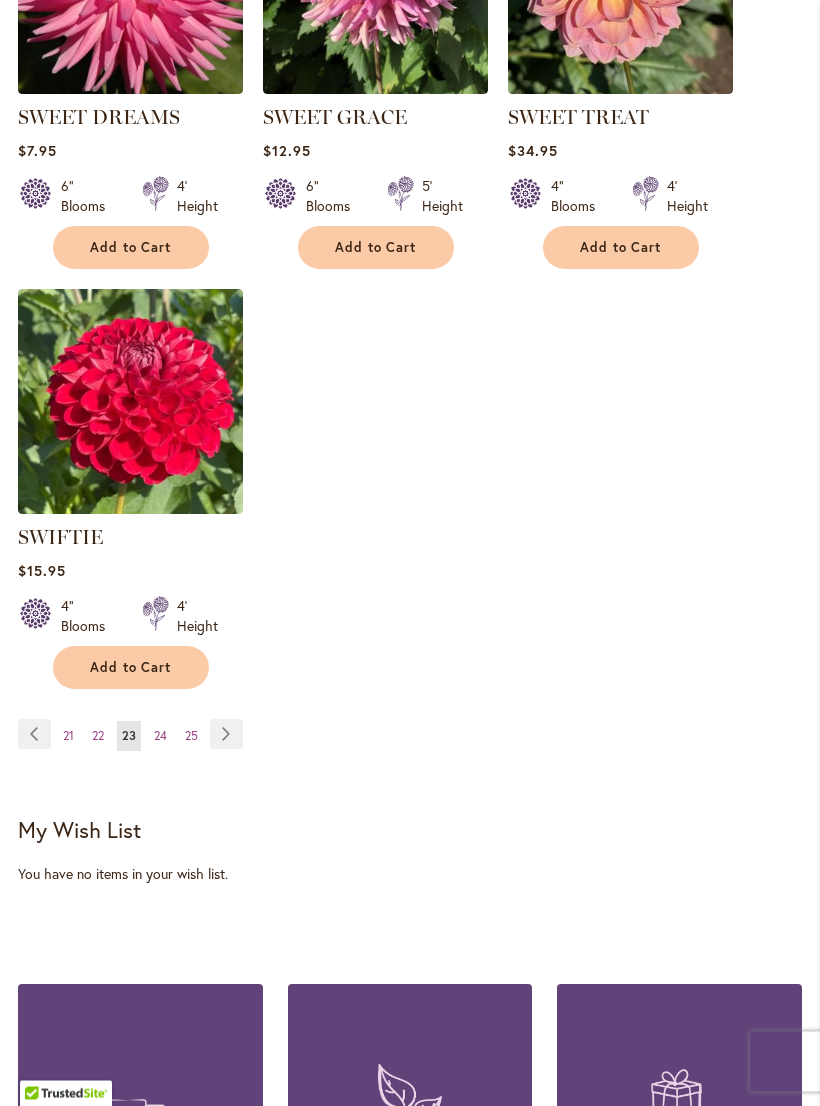 click on "SPARTACUS
Rating:
96%
3                  Reviews
$16.95
9" Blooms 4½' Height Add to Cart" at bounding box center (410, -574) 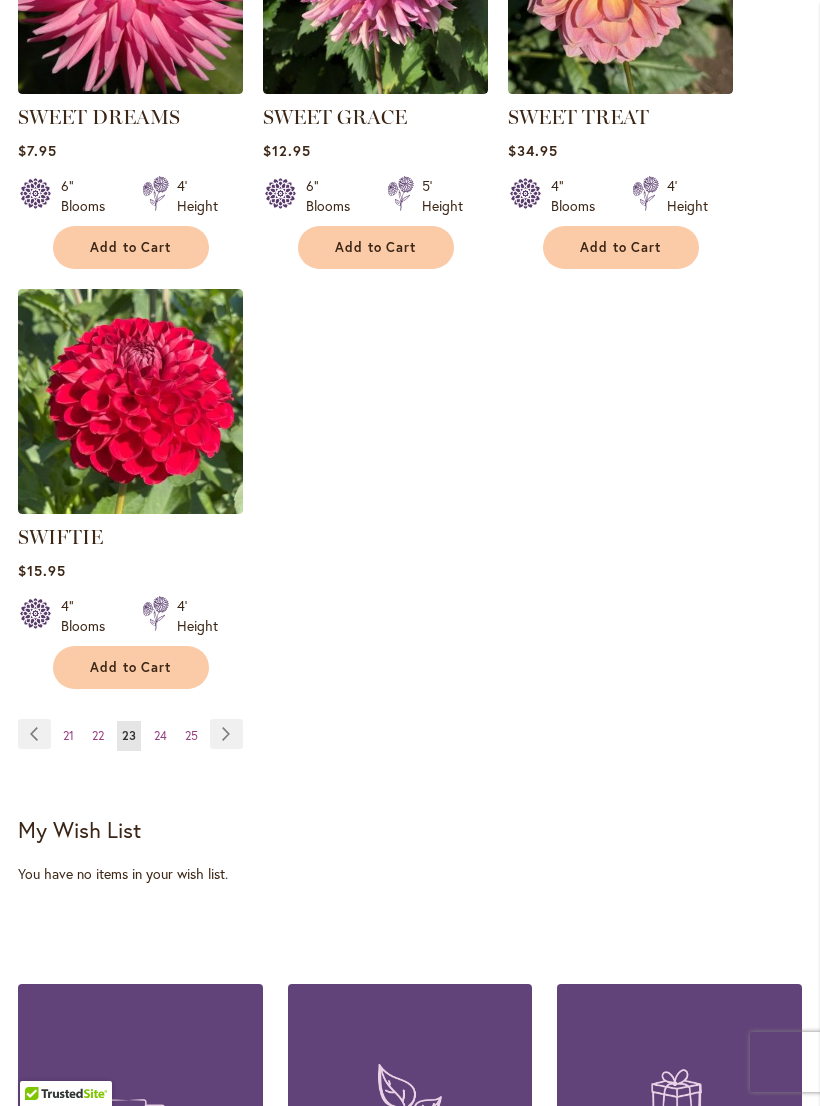 click on "Page
Next" at bounding box center [226, 734] 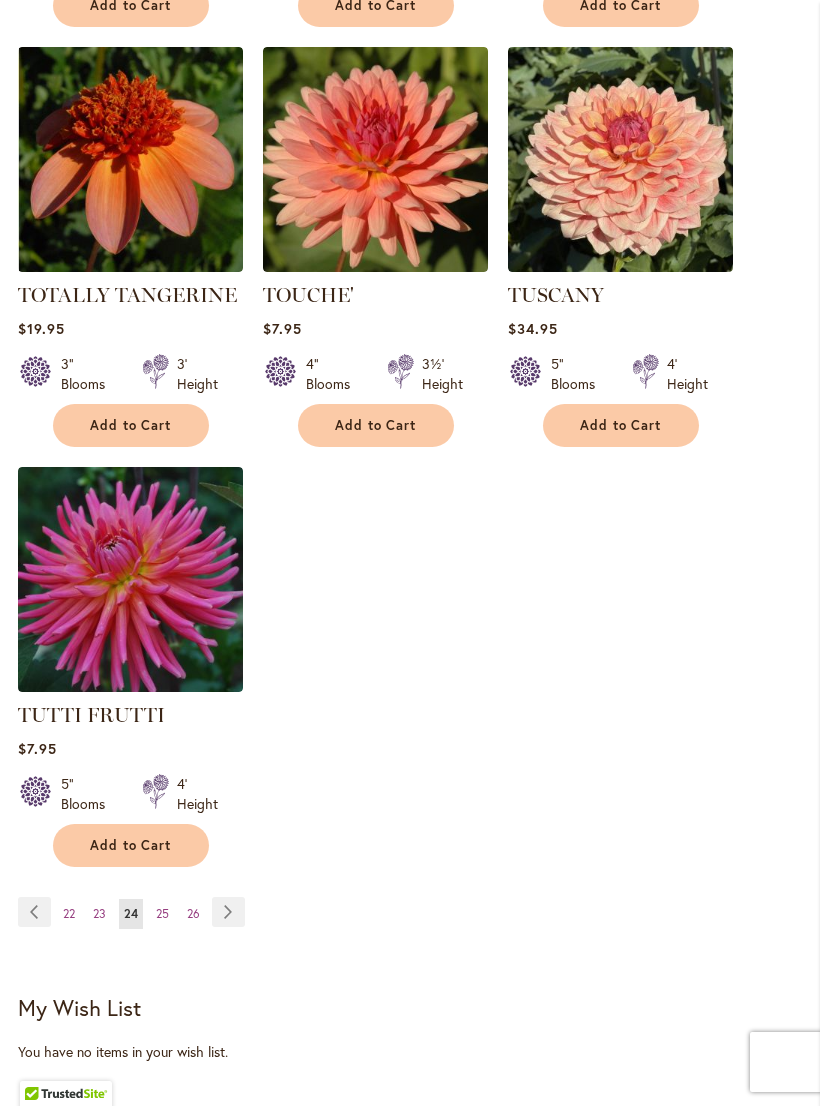 scroll, scrollTop: 2497, scrollLeft: 0, axis: vertical 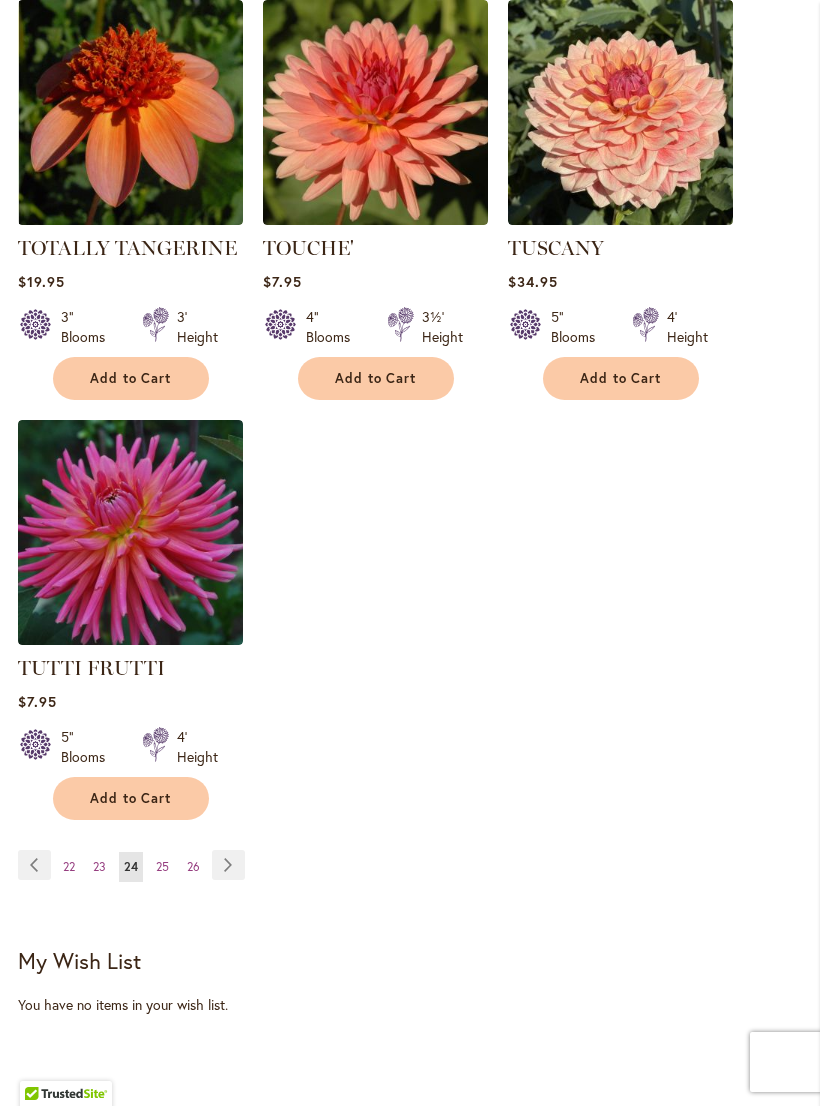 click on "Page
Next" at bounding box center (228, 865) 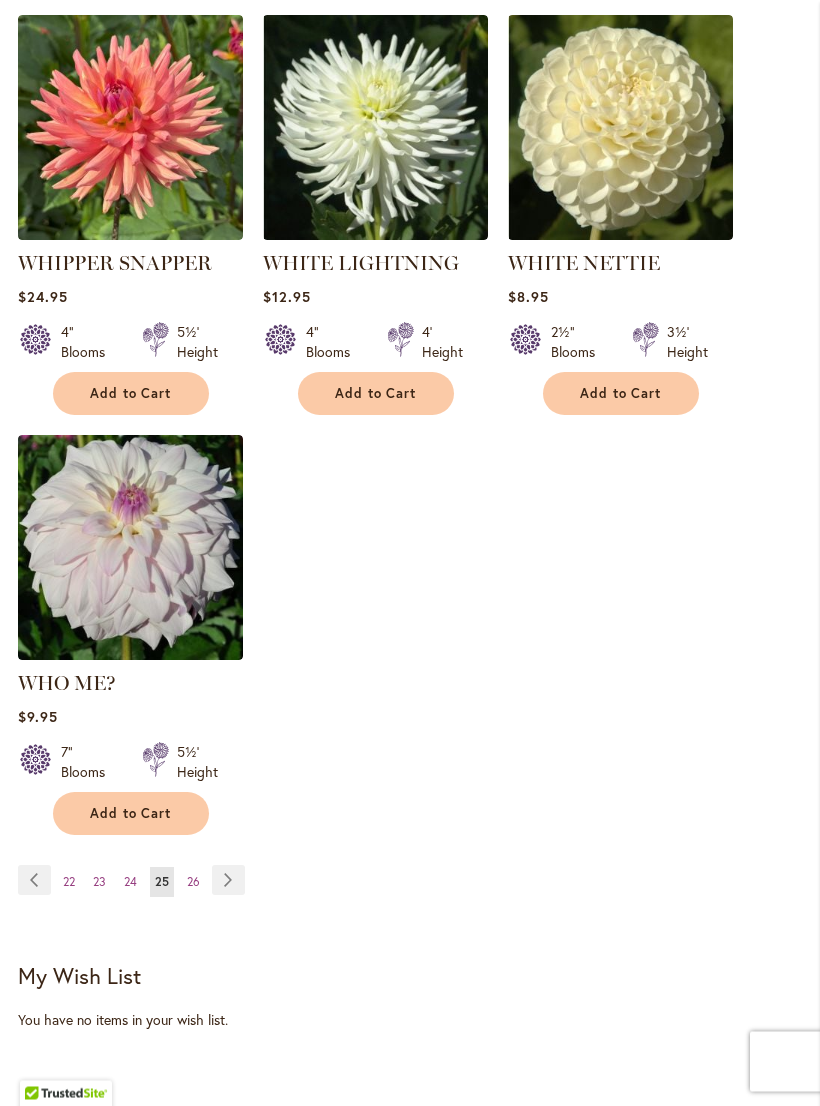 scroll, scrollTop: 2549, scrollLeft: 0, axis: vertical 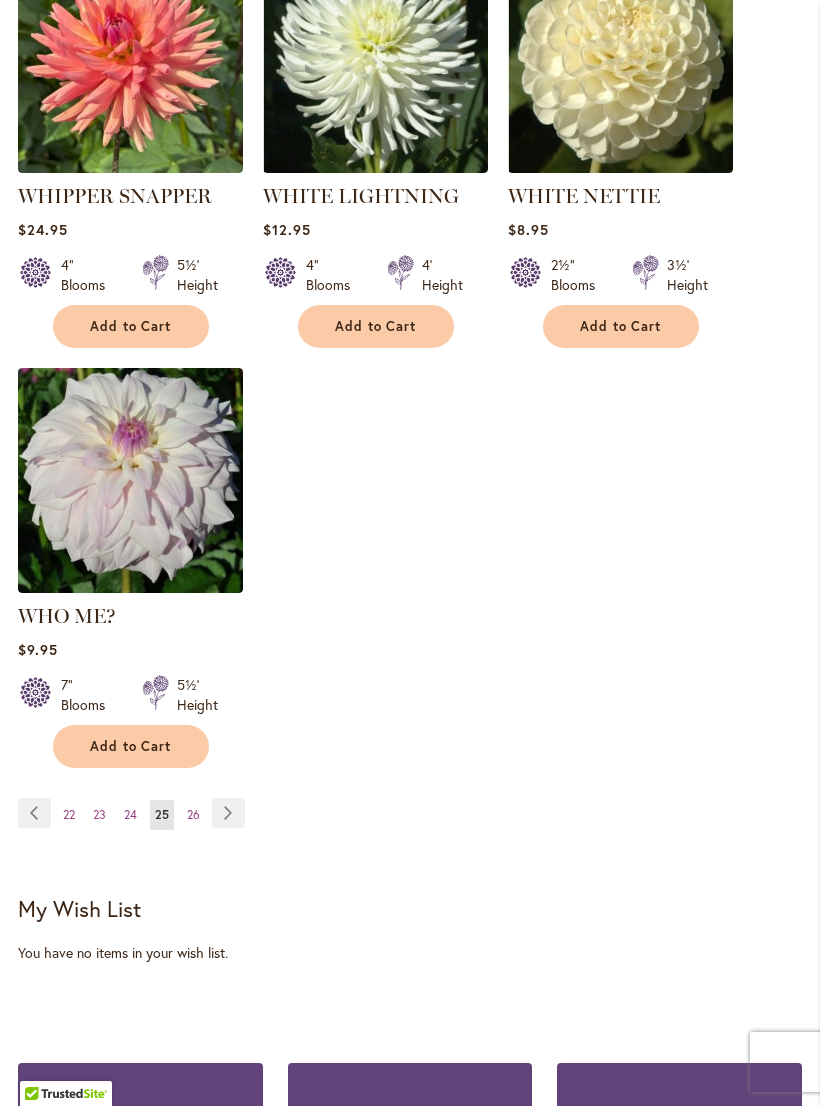 click on "Page
Next" at bounding box center [228, 813] 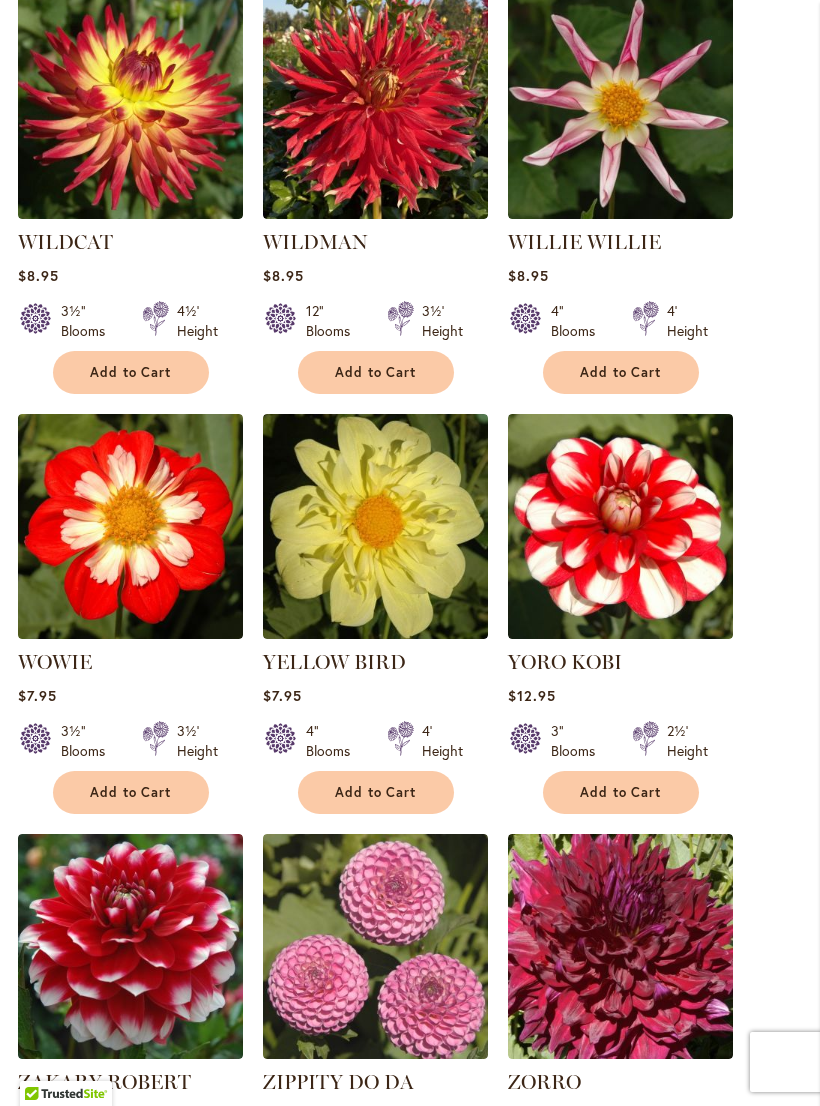scroll, scrollTop: 813, scrollLeft: 0, axis: vertical 